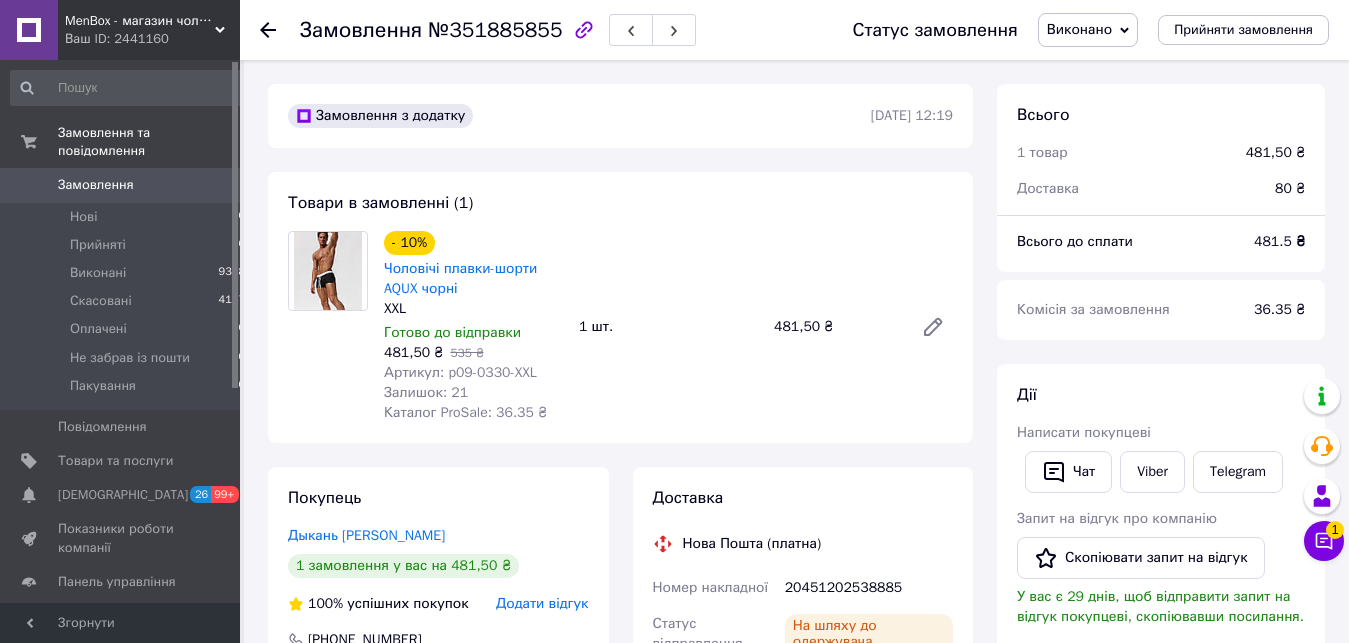 scroll, scrollTop: 0, scrollLeft: 0, axis: both 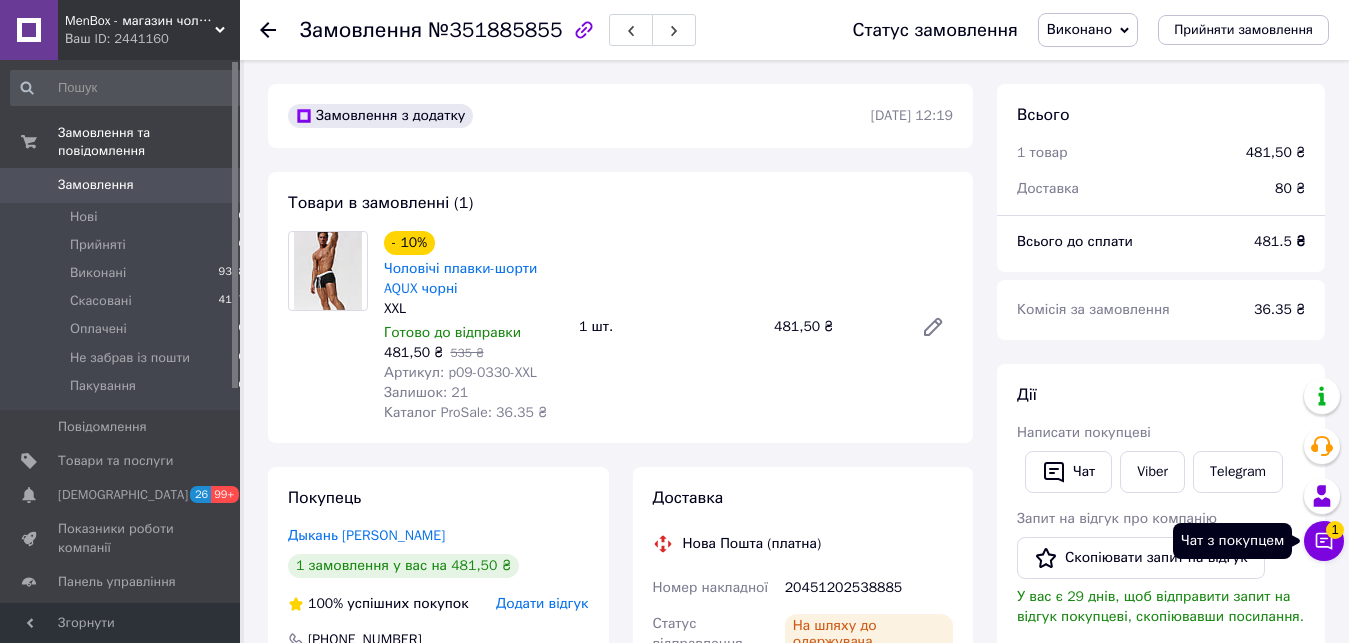 click 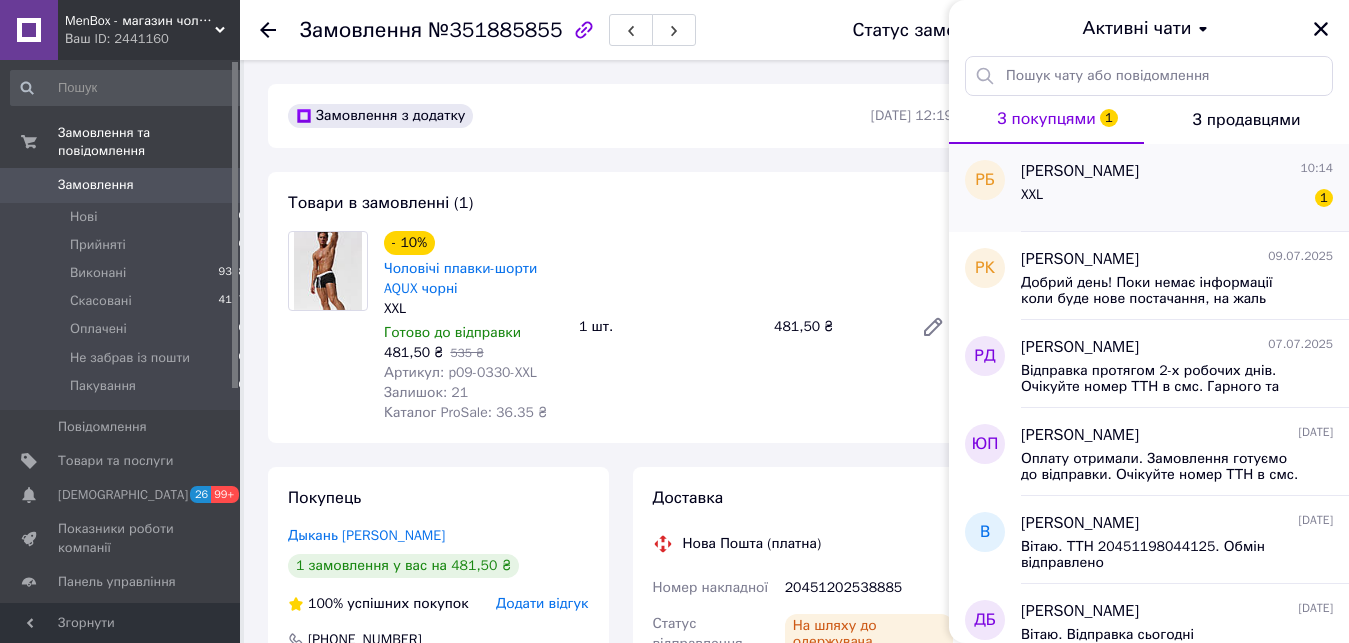 click on "XXL 1" at bounding box center (1177, 199) 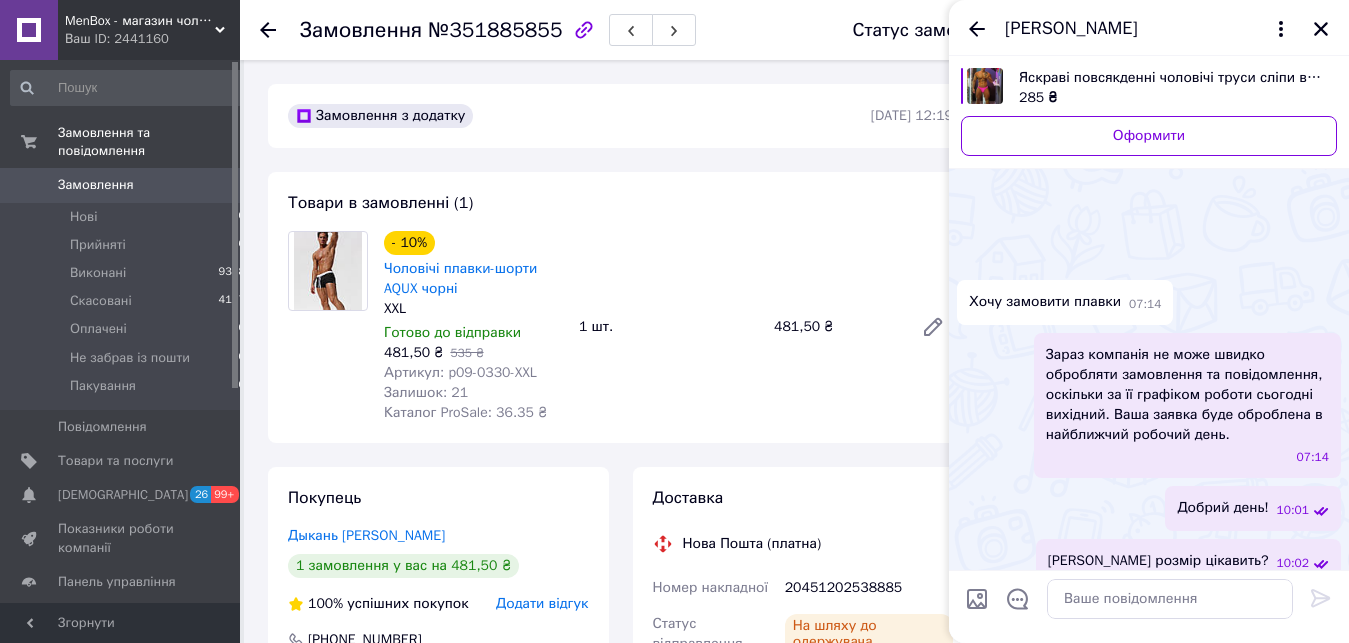 scroll, scrollTop: 112, scrollLeft: 0, axis: vertical 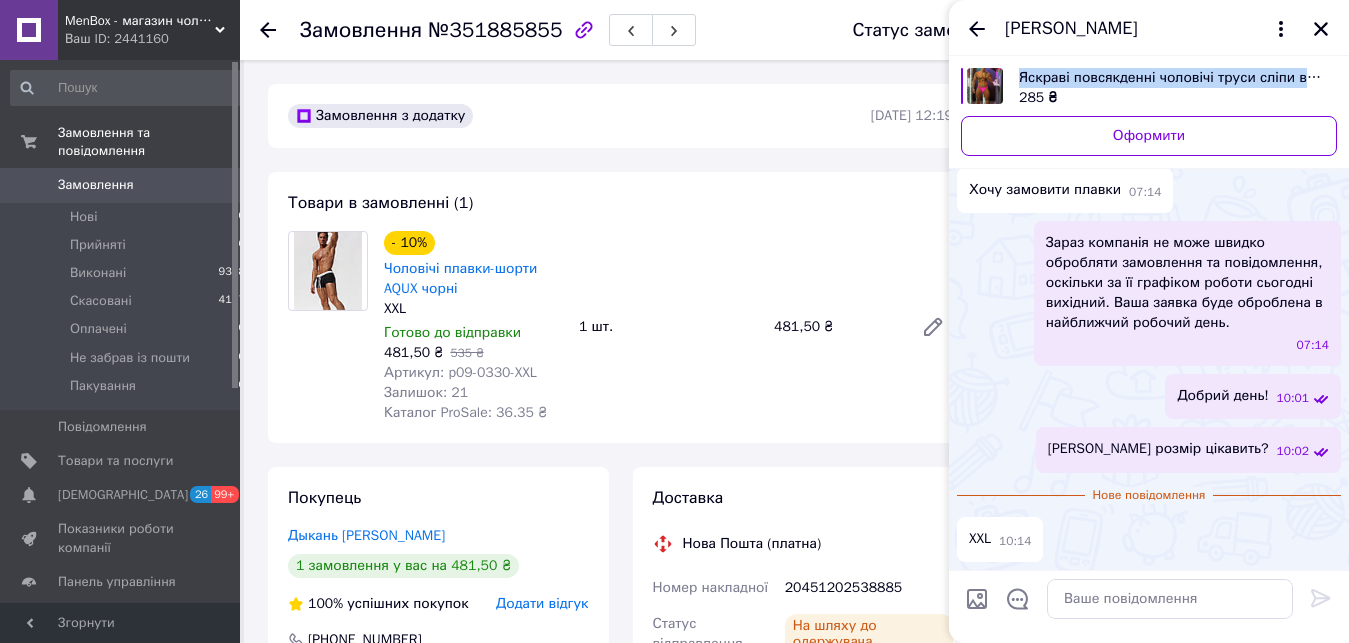 drag, startPoint x: 1017, startPoint y: 57, endPoint x: 1306, endPoint y: 83, distance: 290.1672 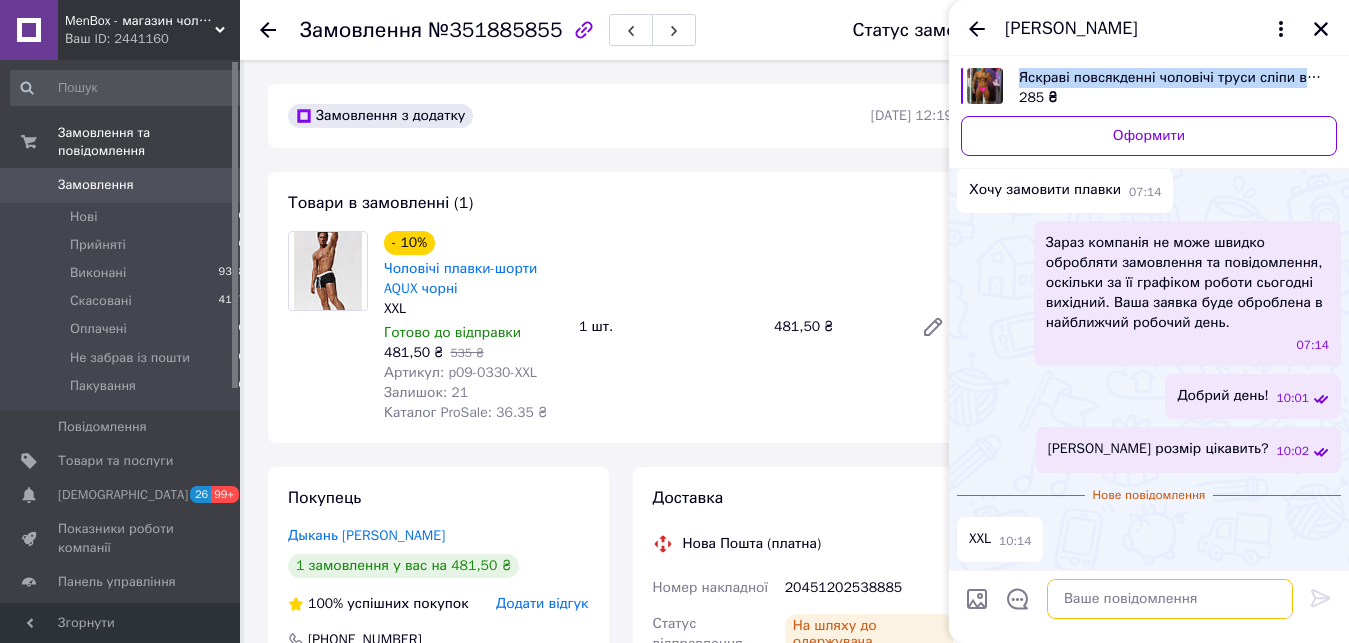 click at bounding box center (1170, 599) 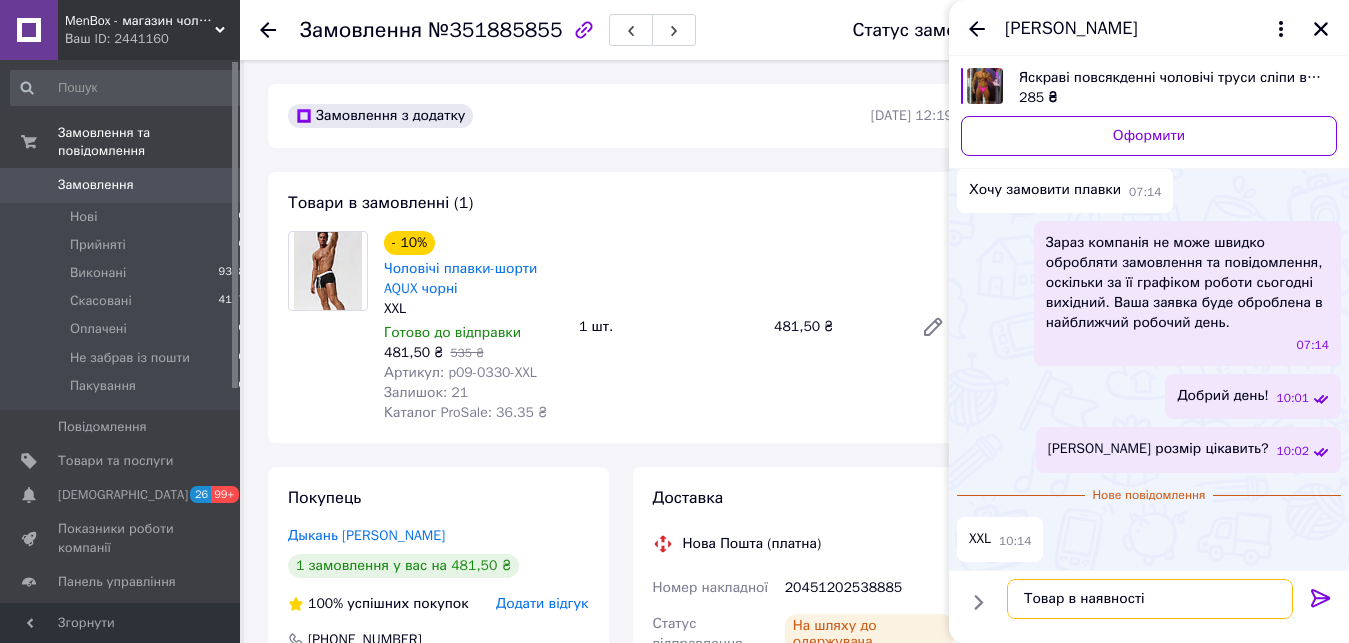 type on "Товар в наявності" 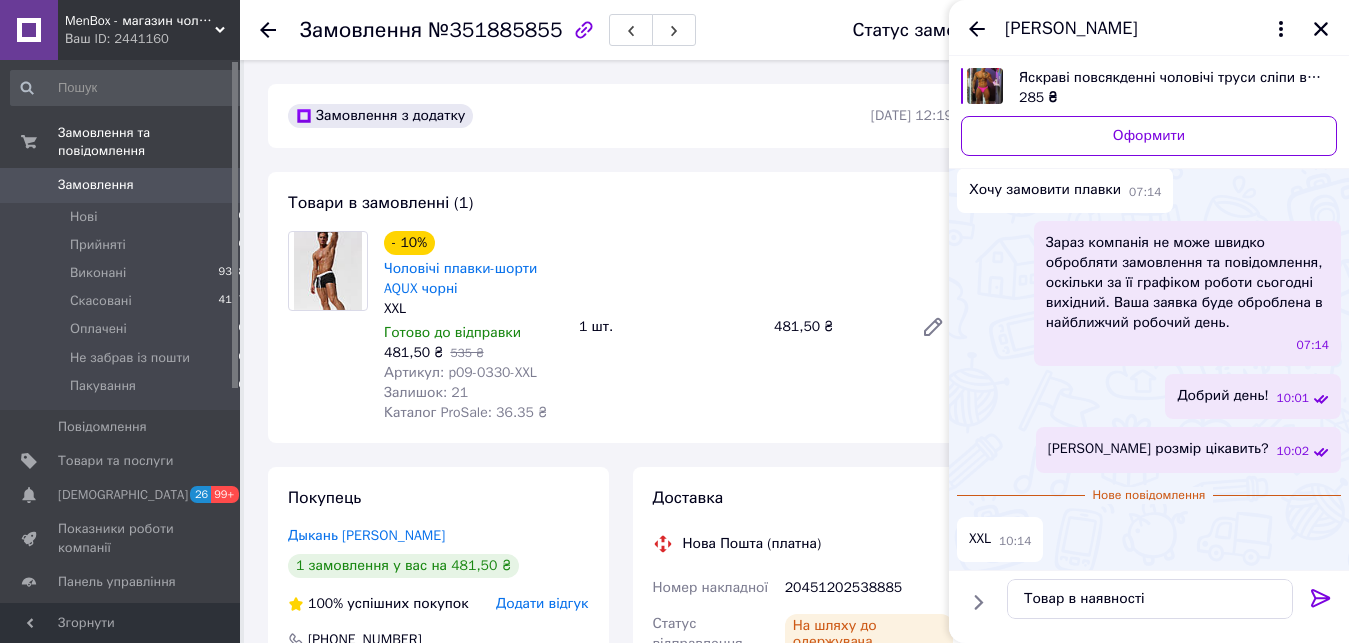 click 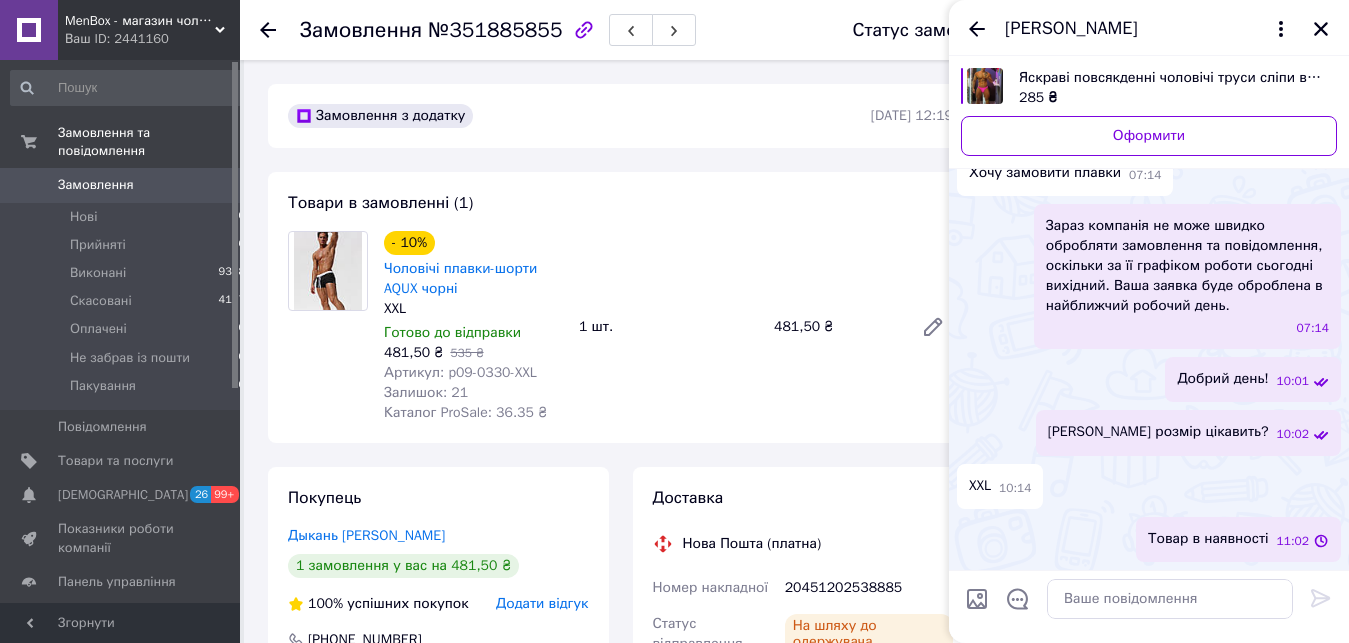 scroll, scrollTop: 78, scrollLeft: 0, axis: vertical 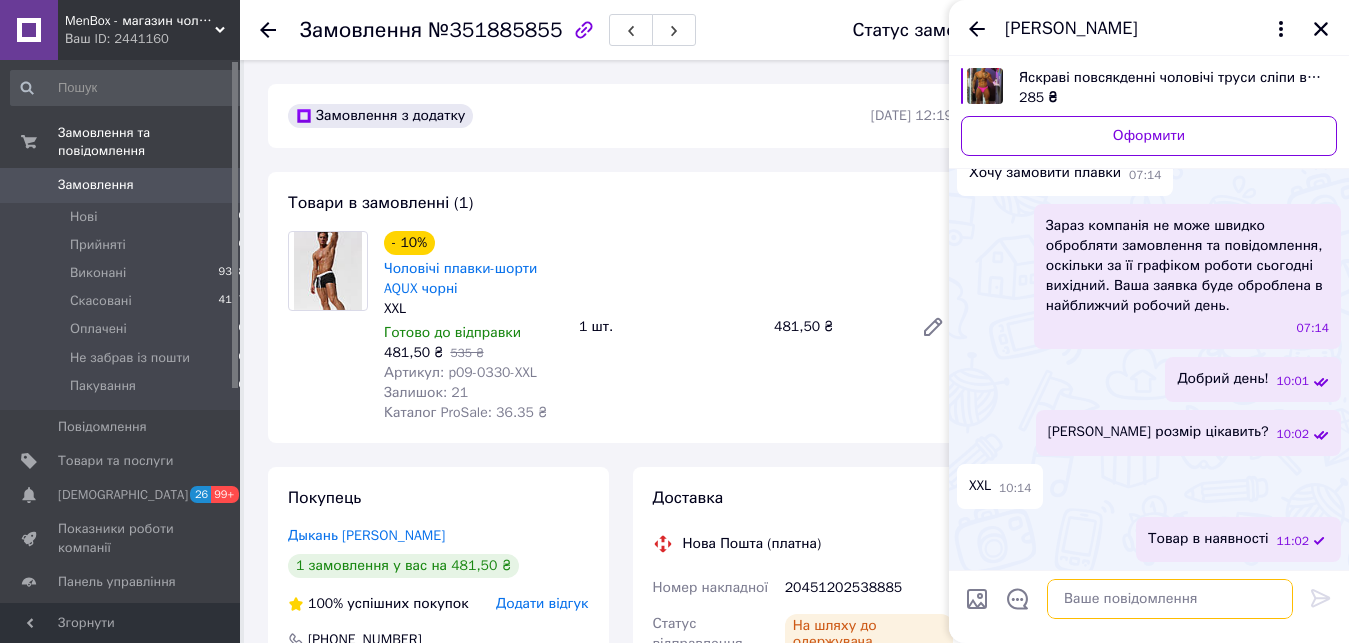 click at bounding box center (1170, 599) 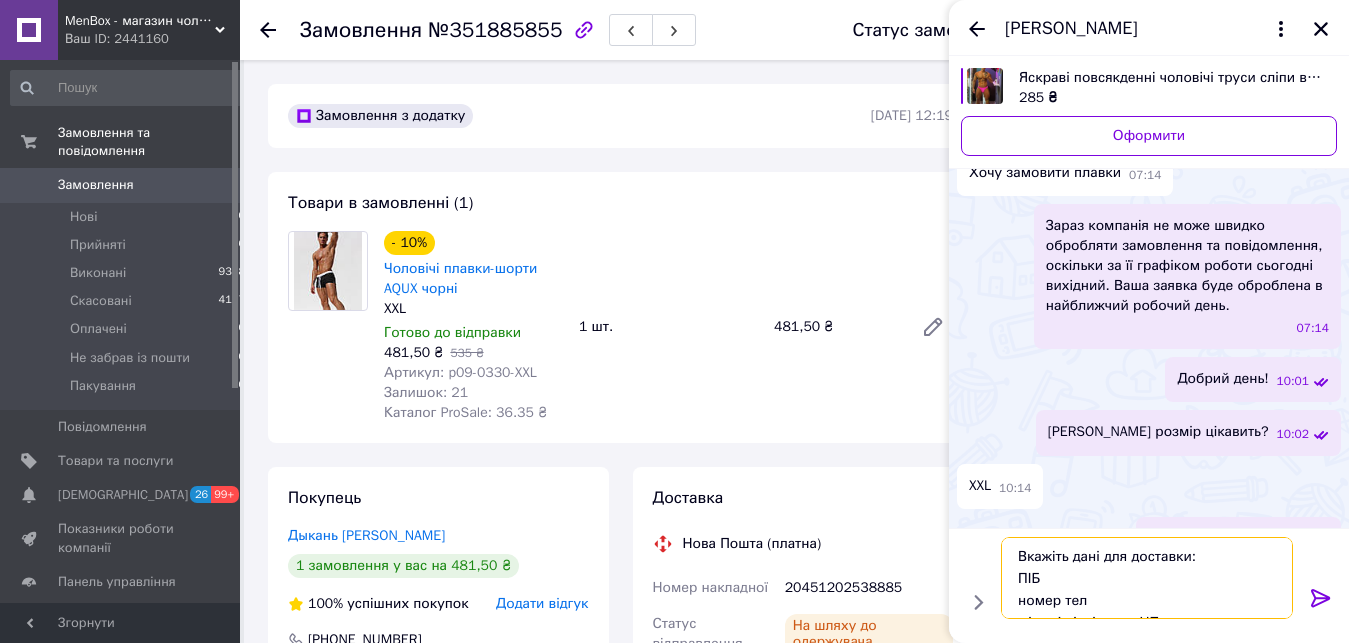 scroll, scrollTop: 15, scrollLeft: 0, axis: vertical 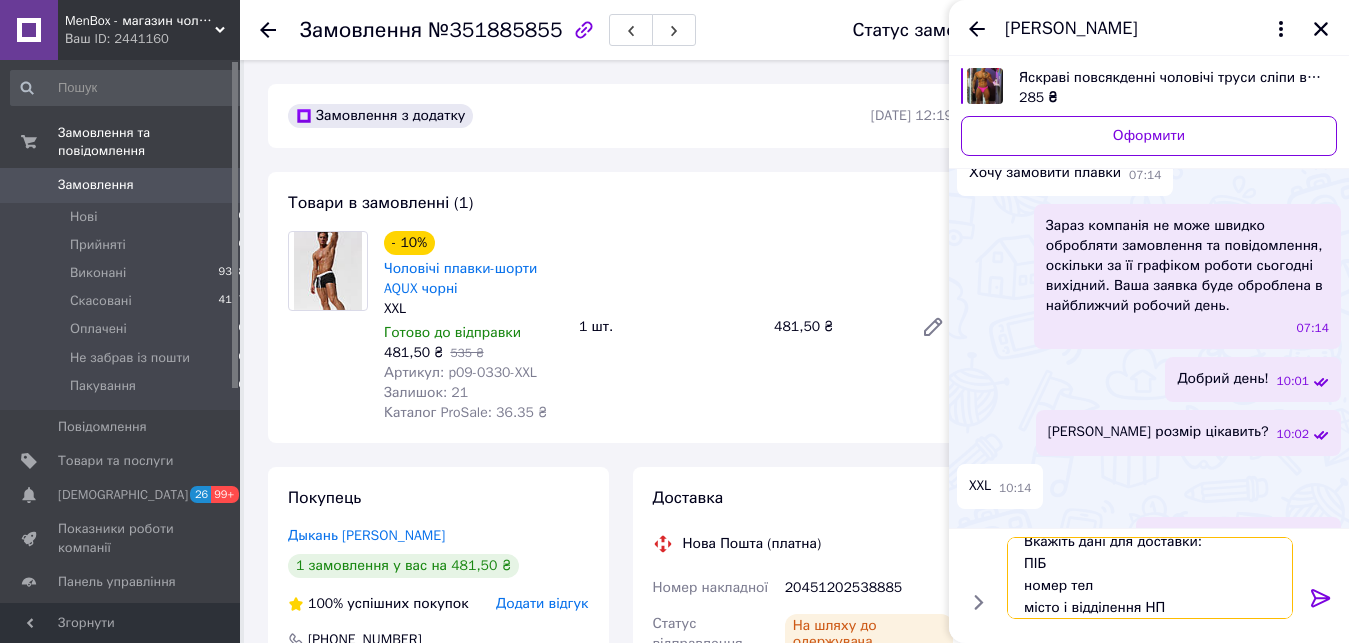 type on "Вкажіть дані для доставки:
ПІБ
номер тел
місто і відділення НП" 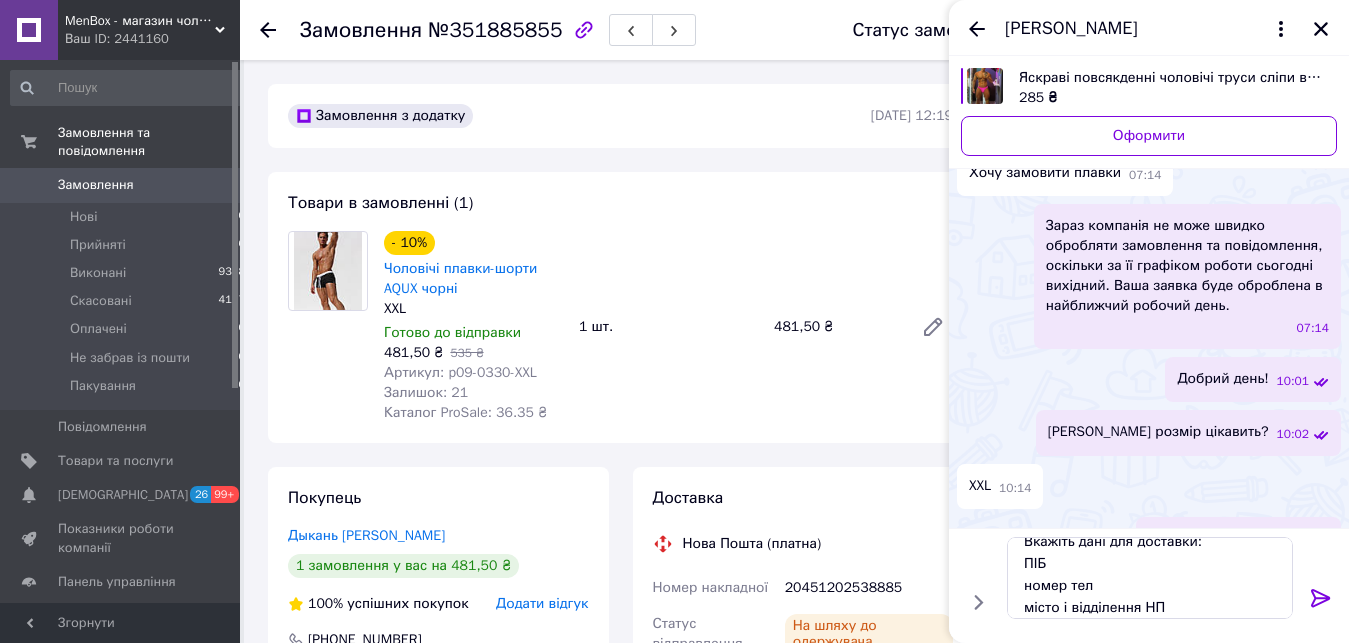 click 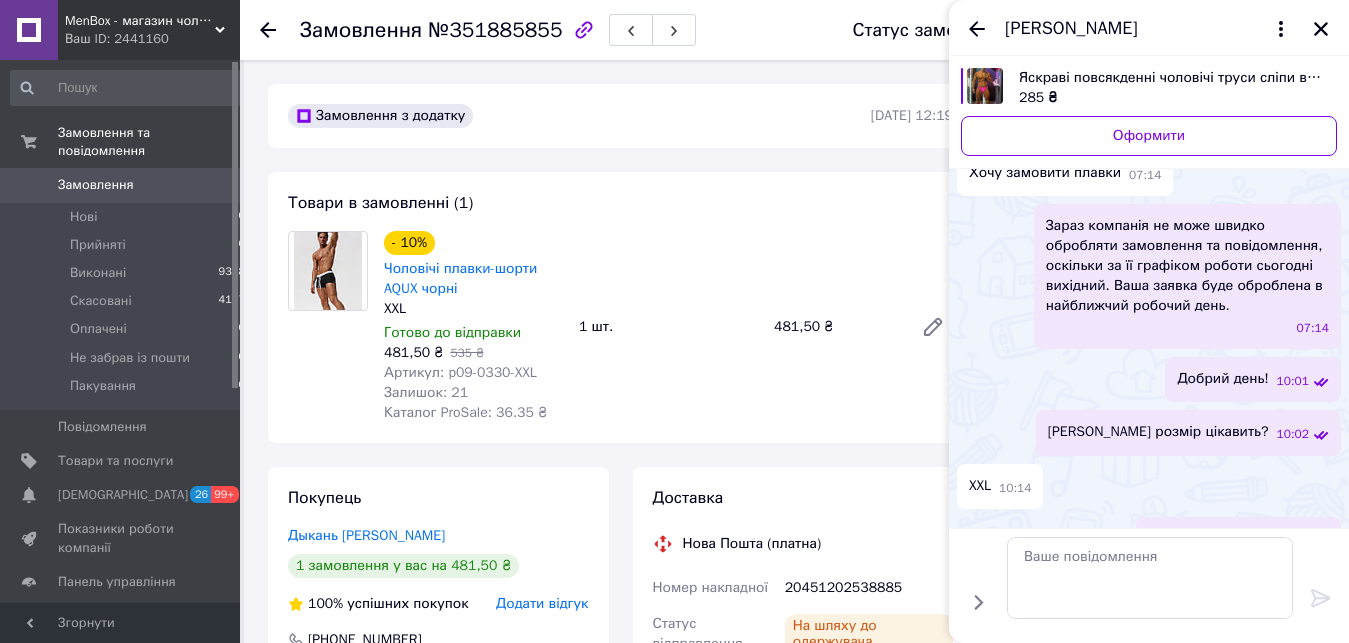scroll, scrollTop: 0, scrollLeft: 0, axis: both 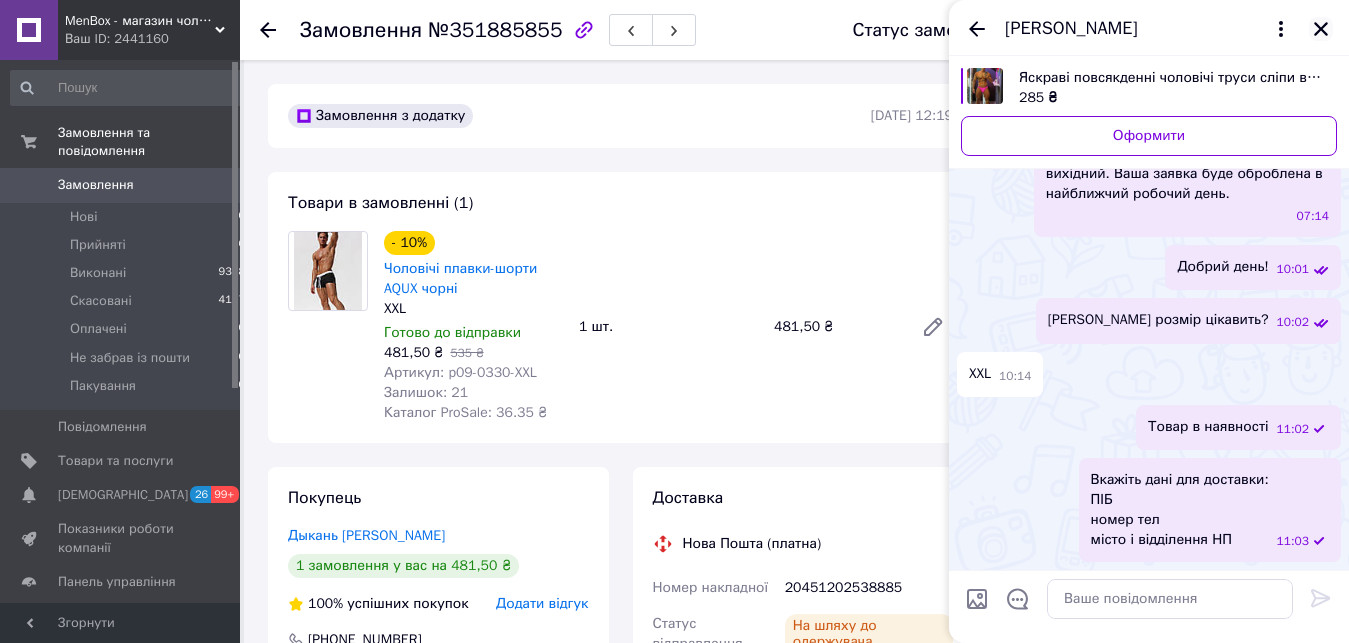 click 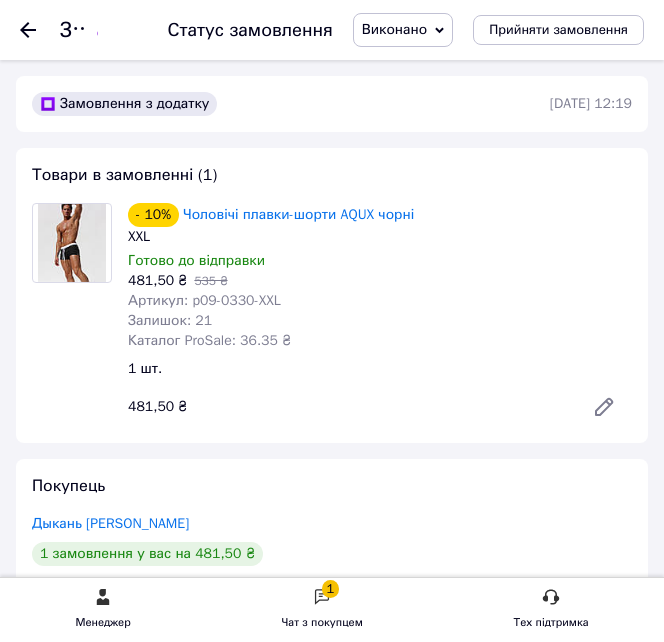 click 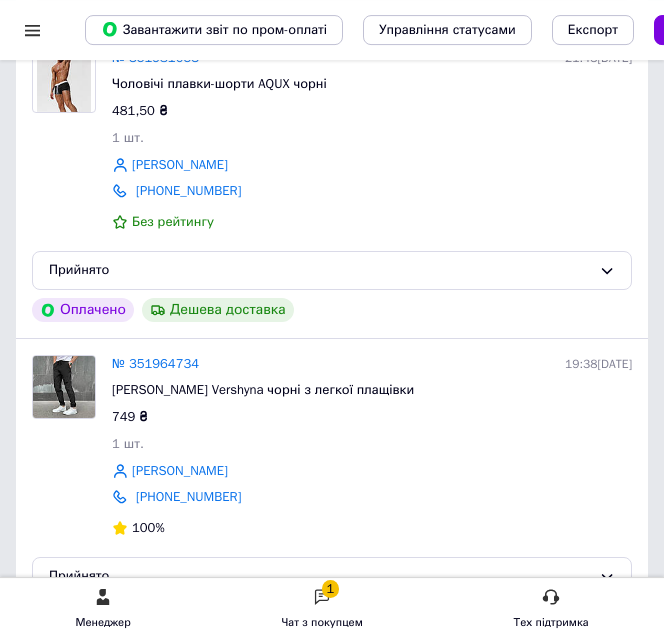 scroll, scrollTop: 306, scrollLeft: 0, axis: vertical 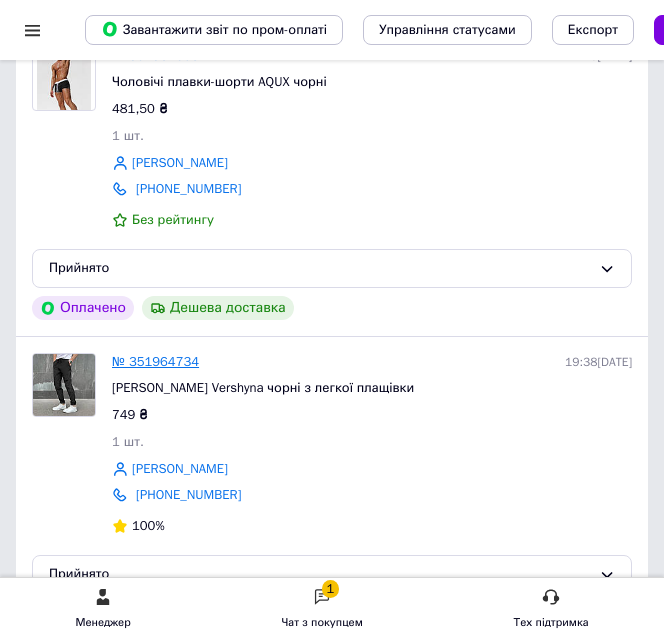 click on "№ 351964734" at bounding box center (155, 361) 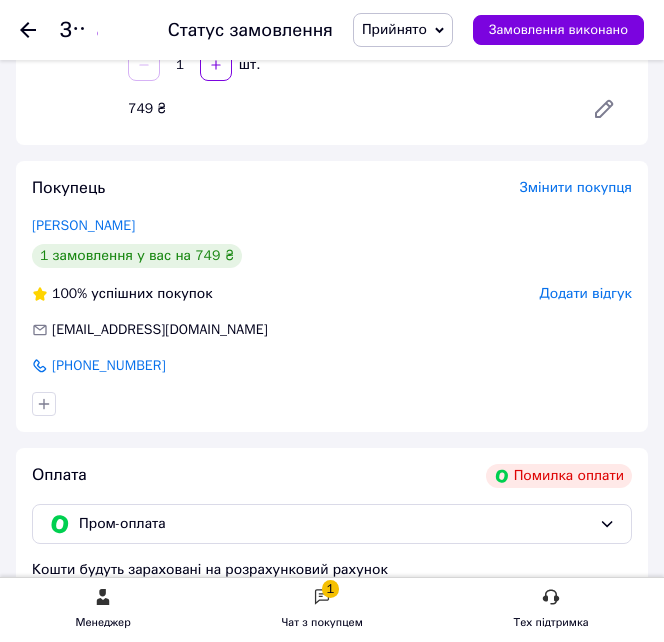 scroll, scrollTop: 0, scrollLeft: 0, axis: both 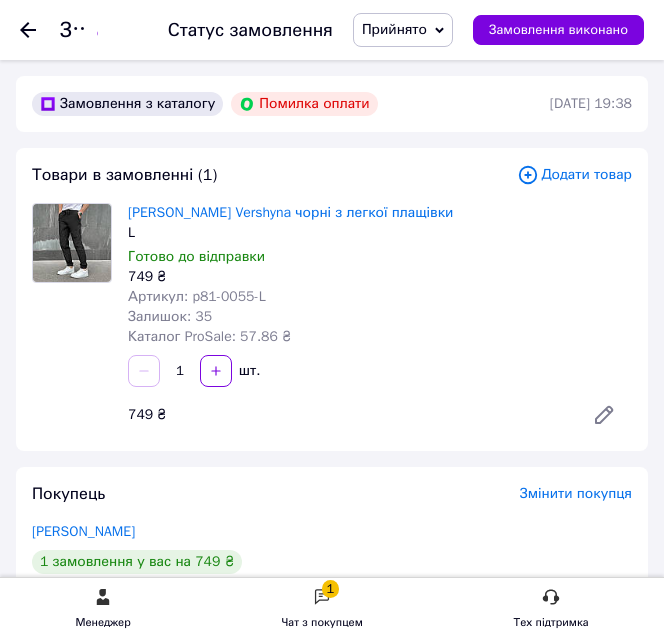 click at bounding box center [40, 30] 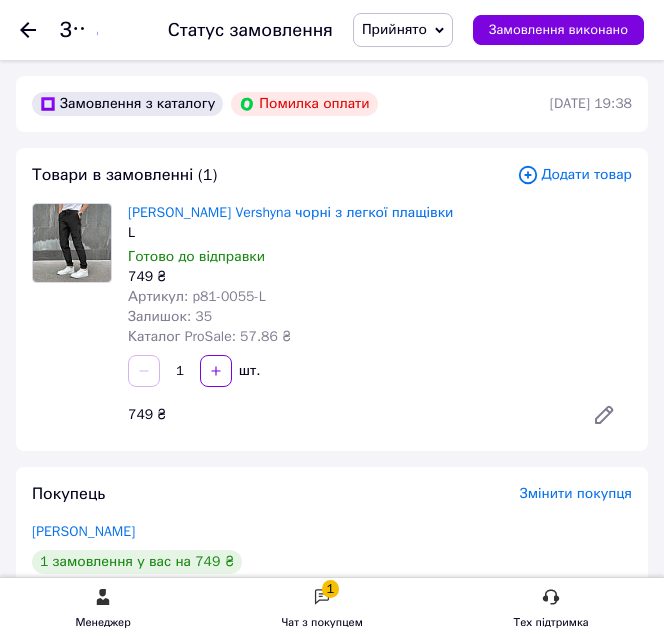 click 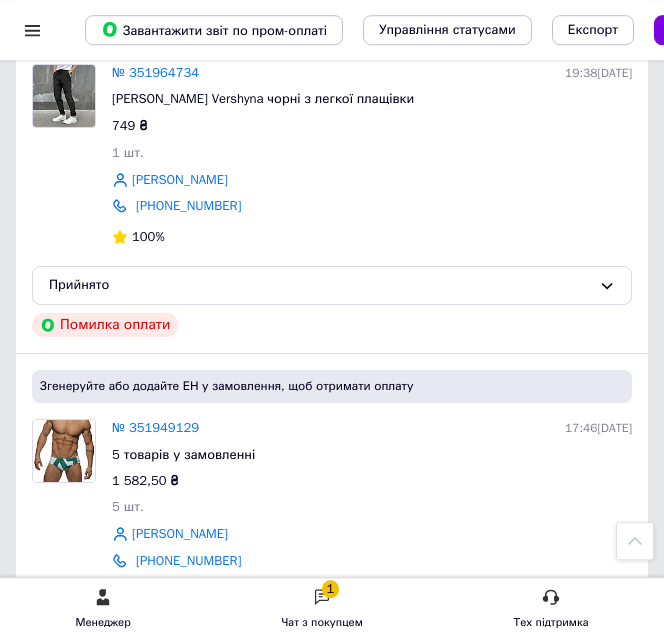 scroll, scrollTop: 510, scrollLeft: 0, axis: vertical 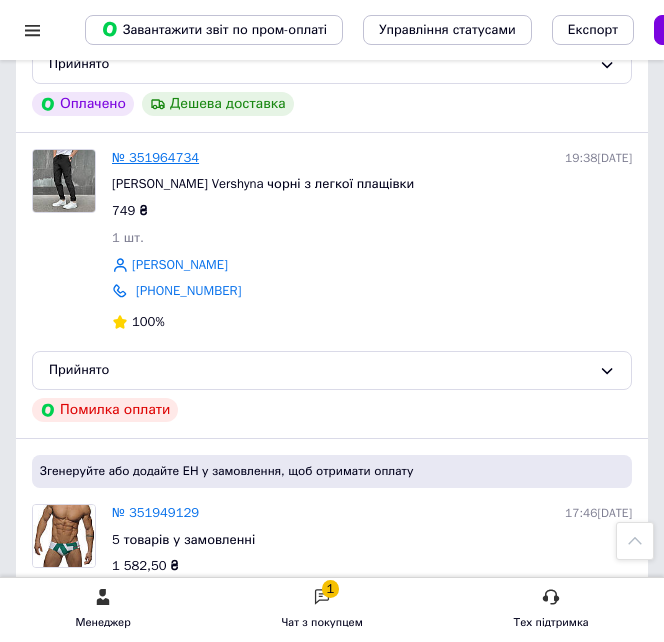 click on "№ 351964734" at bounding box center (155, 157) 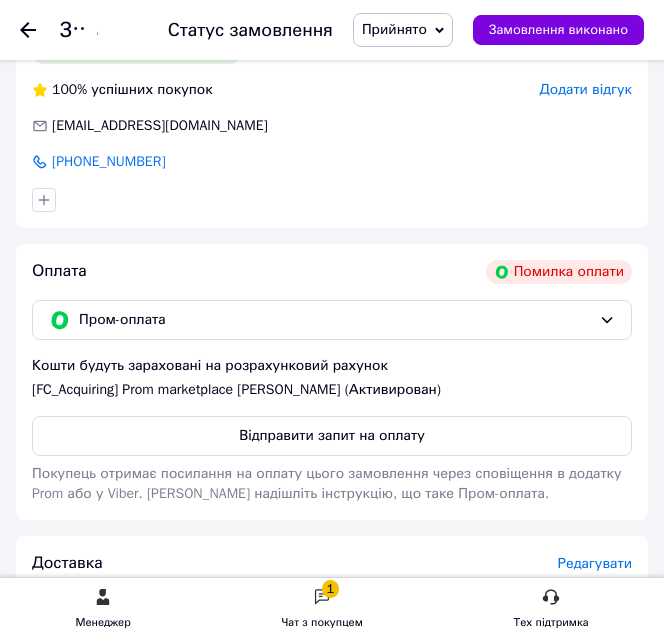 scroll, scrollTop: 0, scrollLeft: 0, axis: both 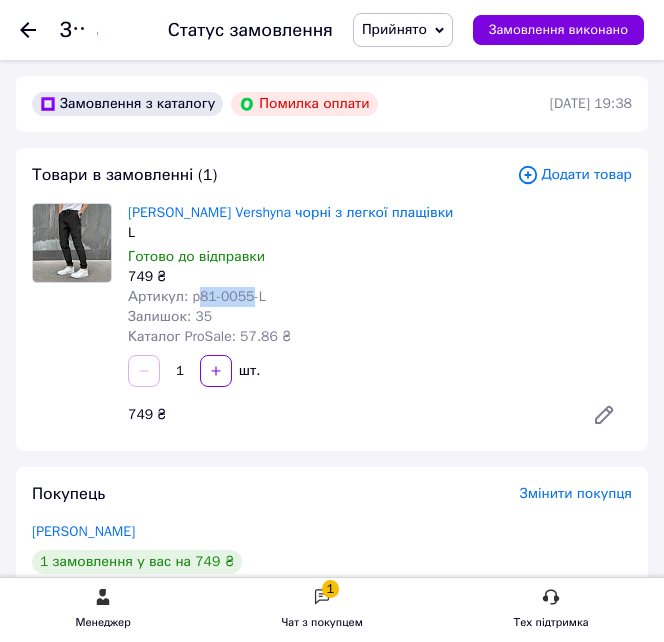 drag, startPoint x: 246, startPoint y: 295, endPoint x: 198, endPoint y: 295, distance: 48 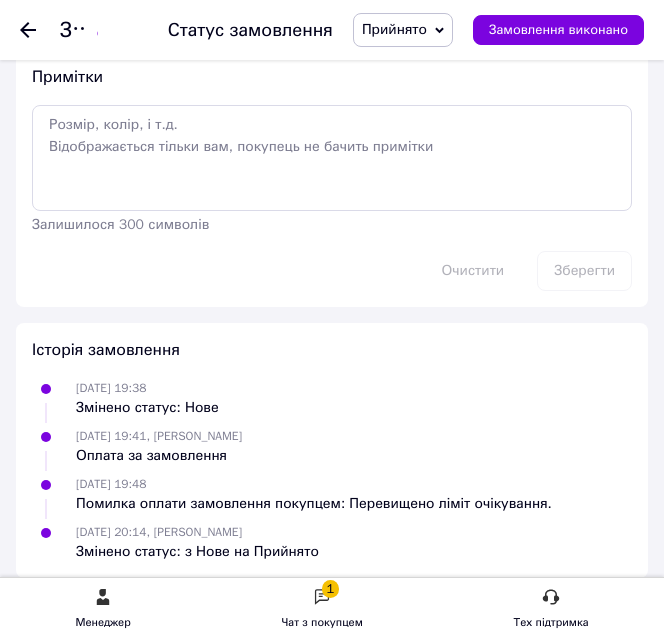 scroll, scrollTop: 2511, scrollLeft: 0, axis: vertical 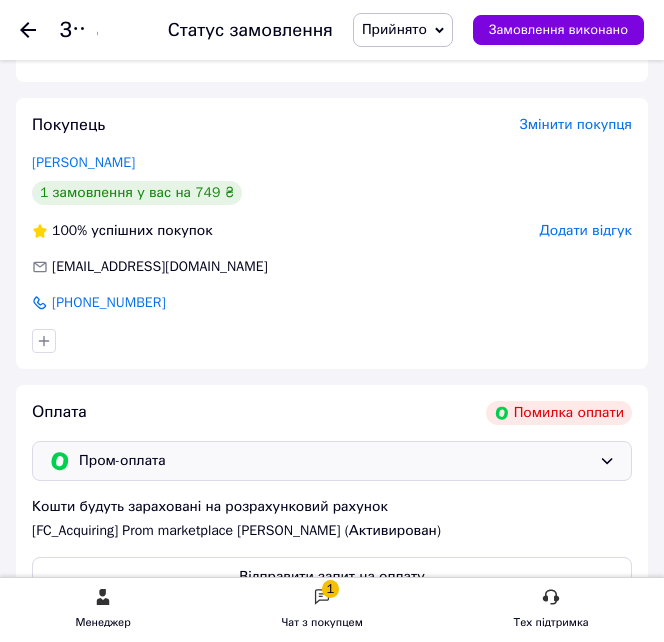 click on "Пром-оплата" at bounding box center [335, 461] 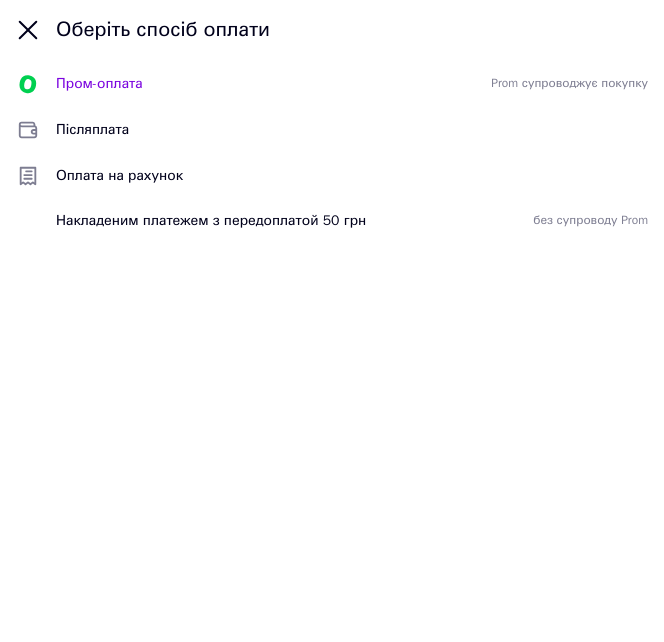 click 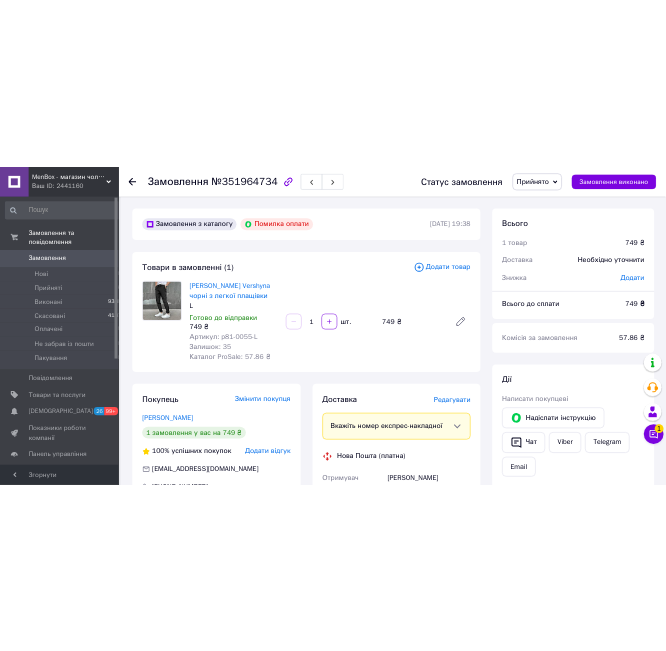 scroll, scrollTop: 408, scrollLeft: 0, axis: vertical 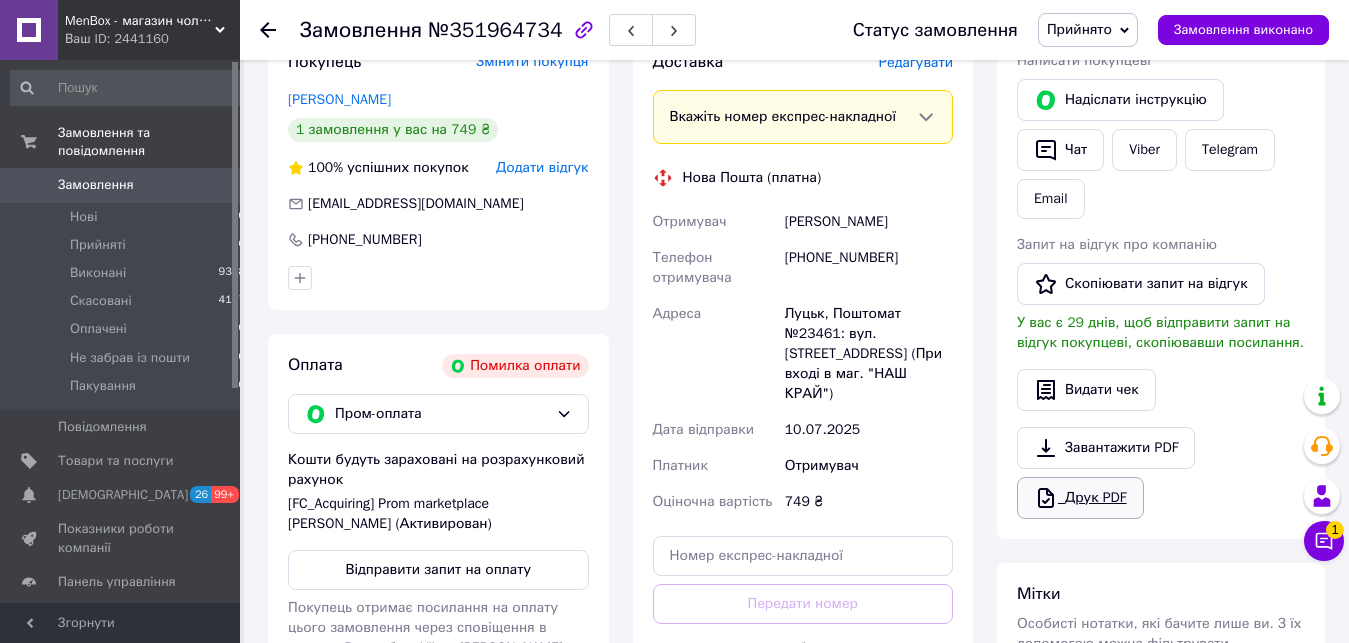 click on "Друк PDF" at bounding box center [1080, 498] 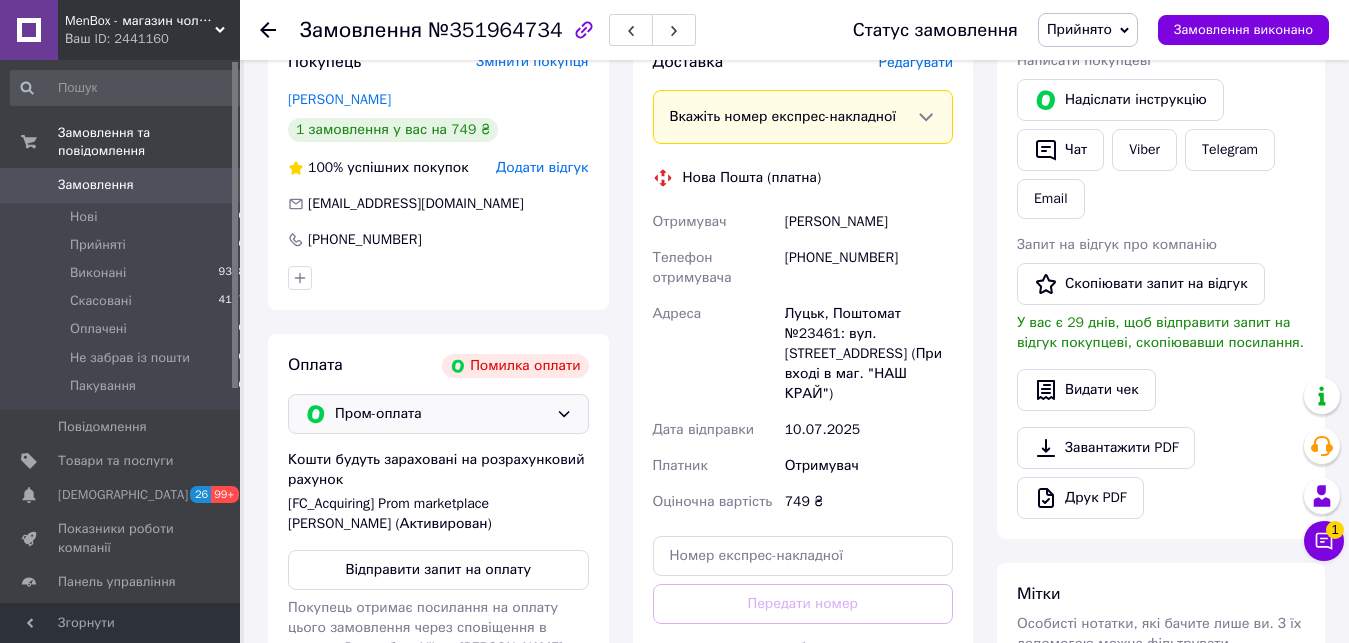 click on "Пром-оплата" at bounding box center [438, 414] 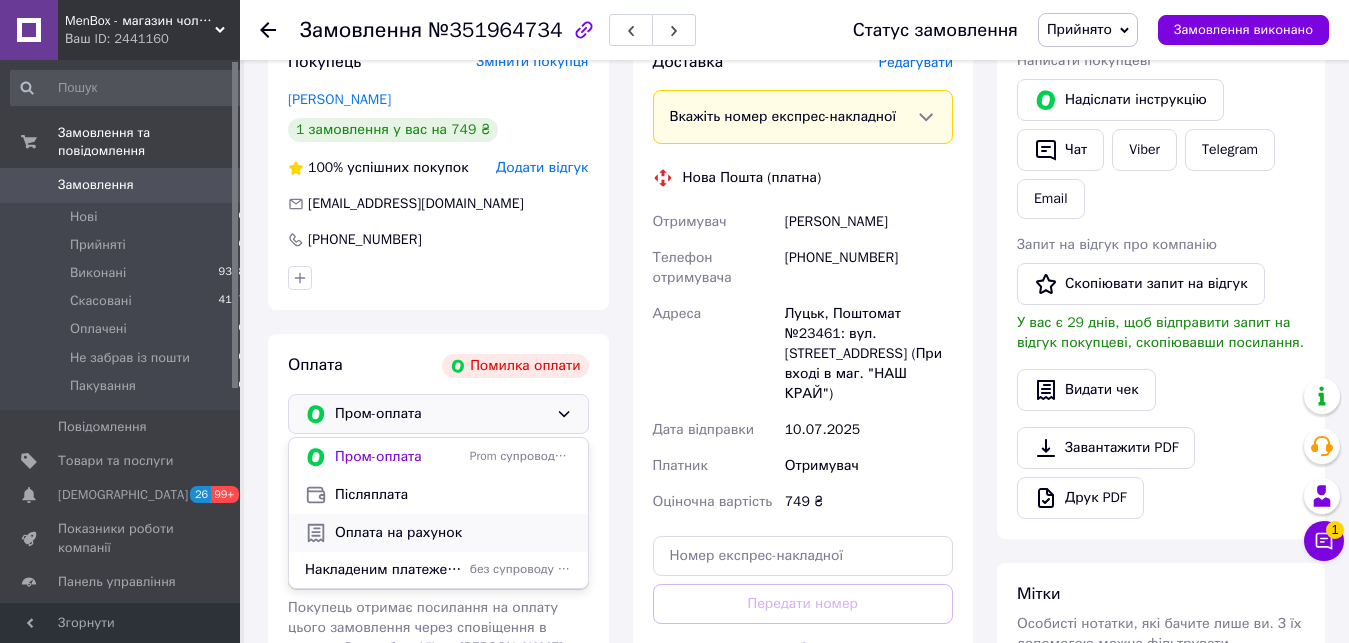click on "Оплата на рахунок" at bounding box center (453, 533) 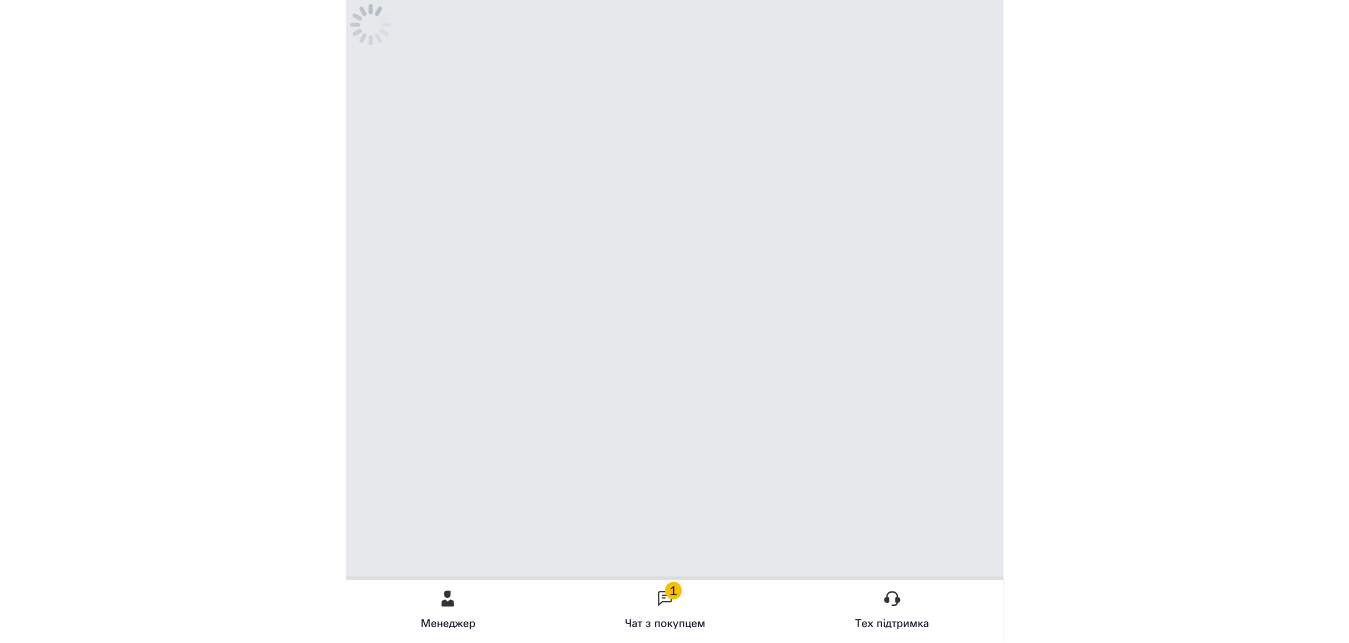 scroll, scrollTop: 0, scrollLeft: 0, axis: both 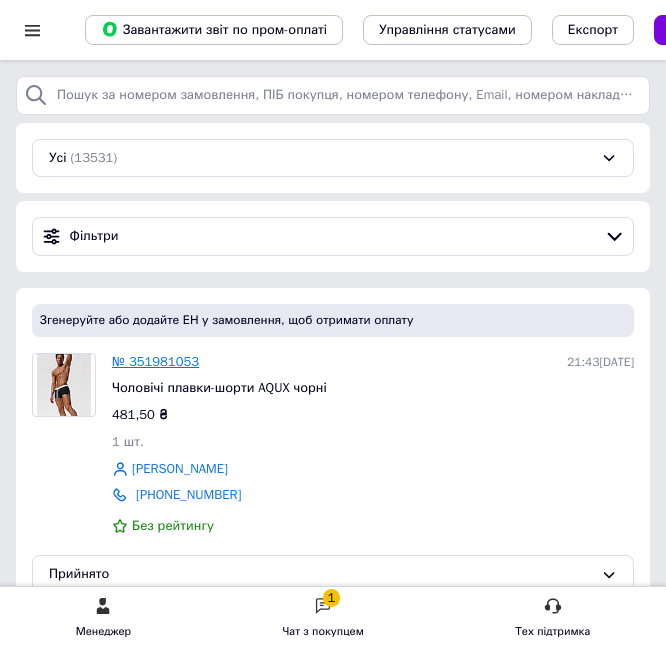 click on "№ 351981053" at bounding box center [155, 361] 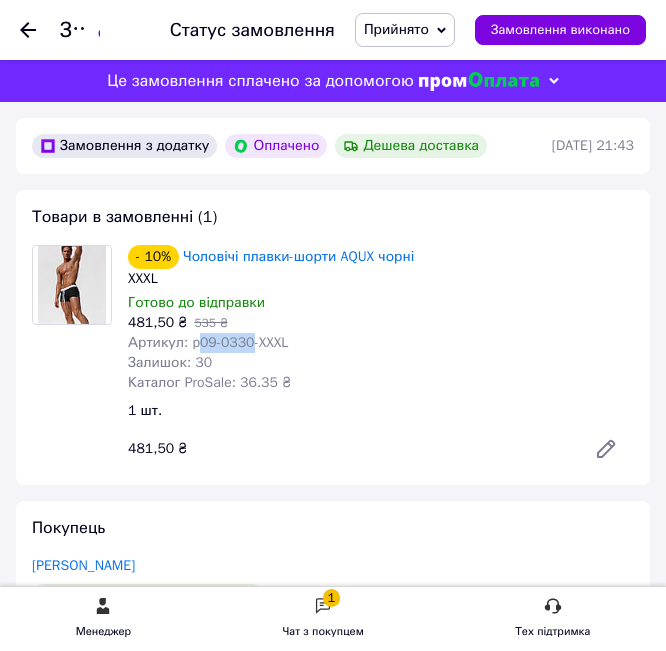 drag, startPoint x: 247, startPoint y: 347, endPoint x: 195, endPoint y: 346, distance: 52.009613 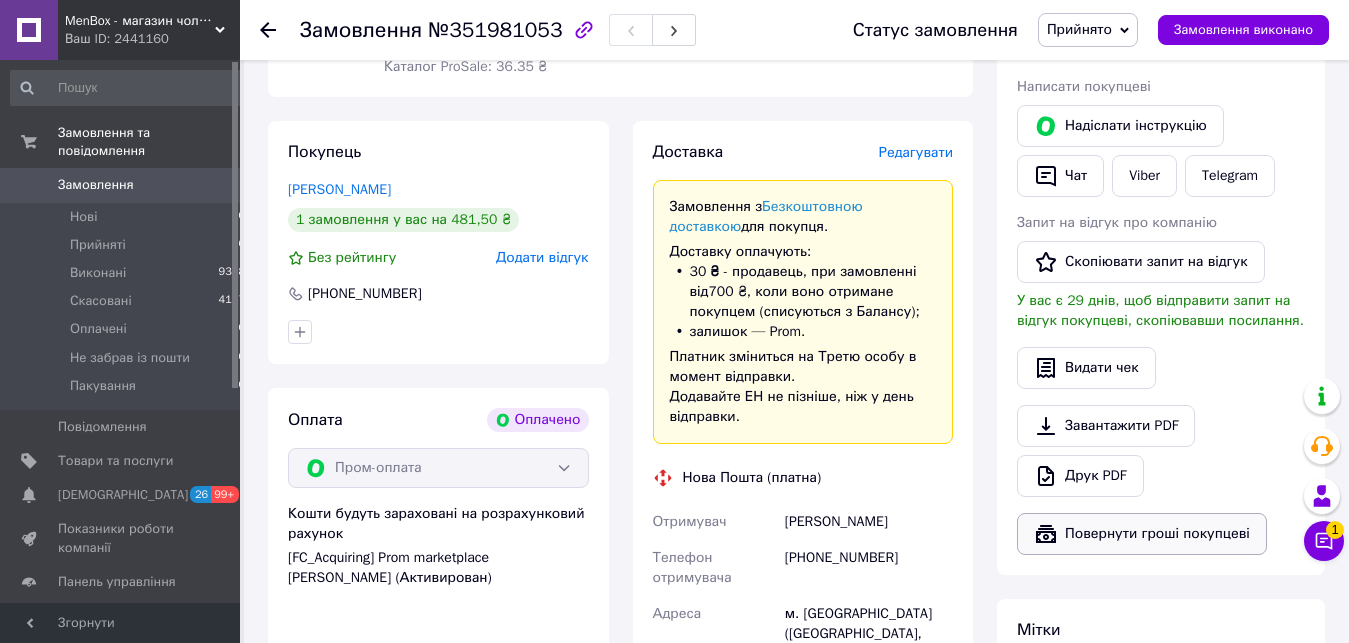 scroll, scrollTop: 510, scrollLeft: 0, axis: vertical 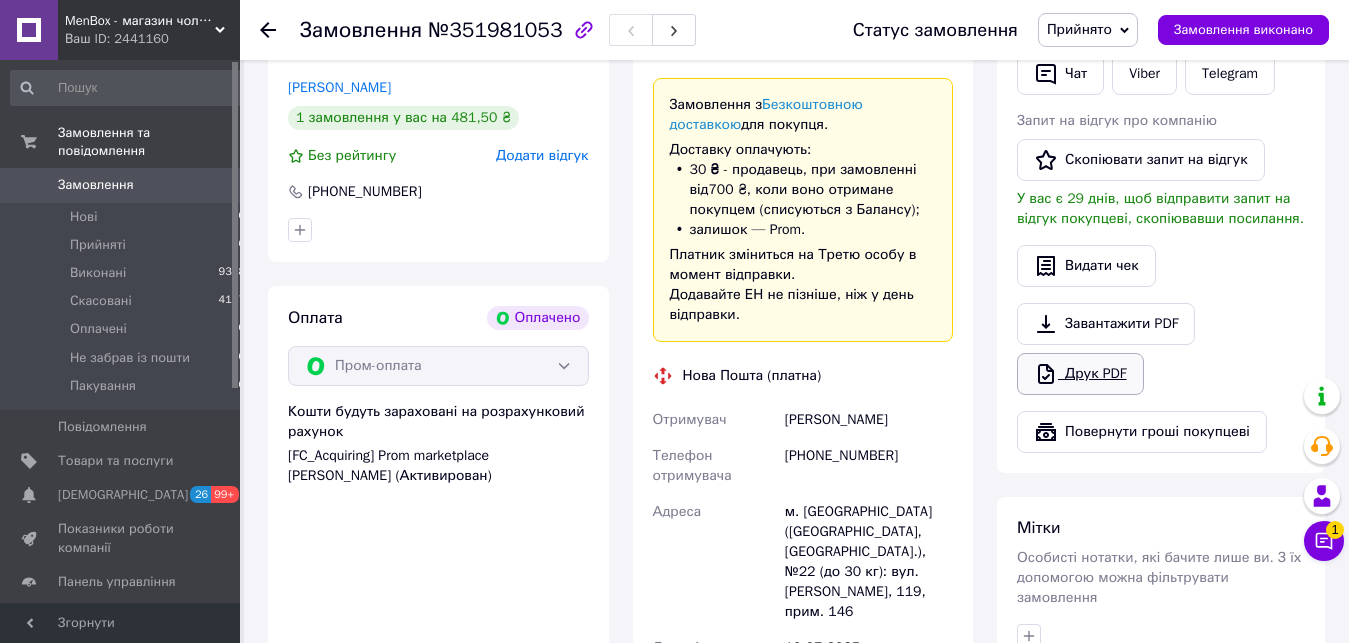 click on "Друк PDF" at bounding box center [1080, 374] 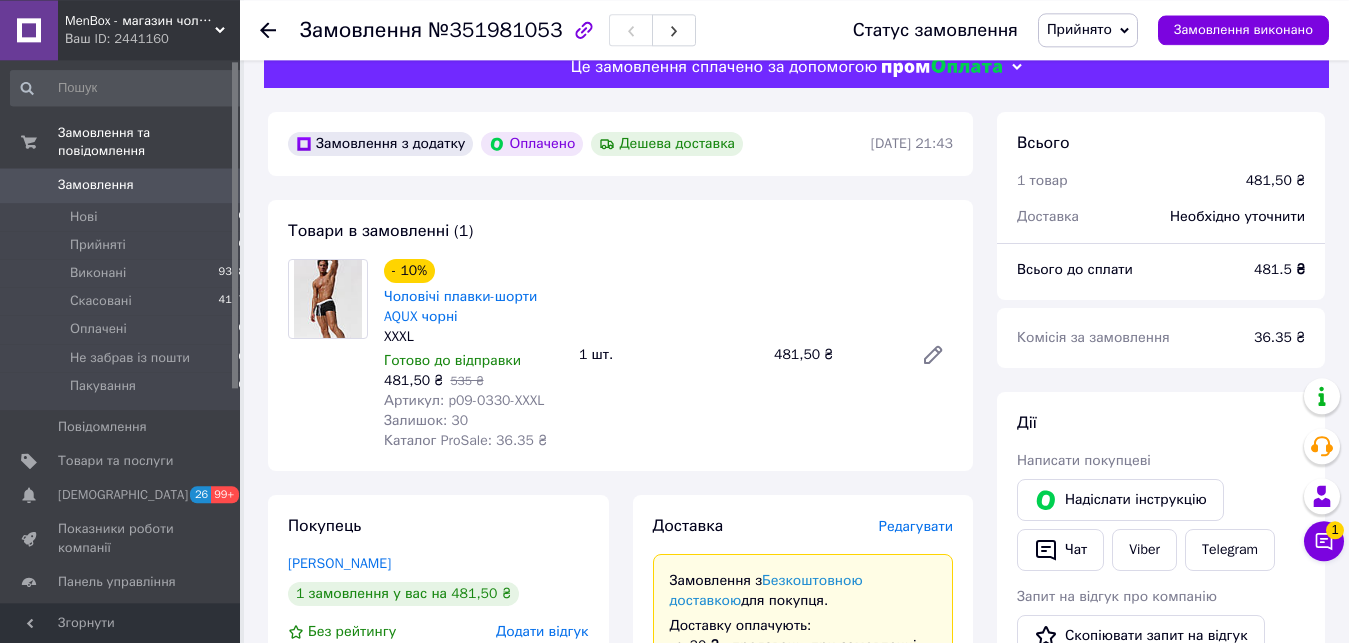 scroll, scrollTop: 0, scrollLeft: 0, axis: both 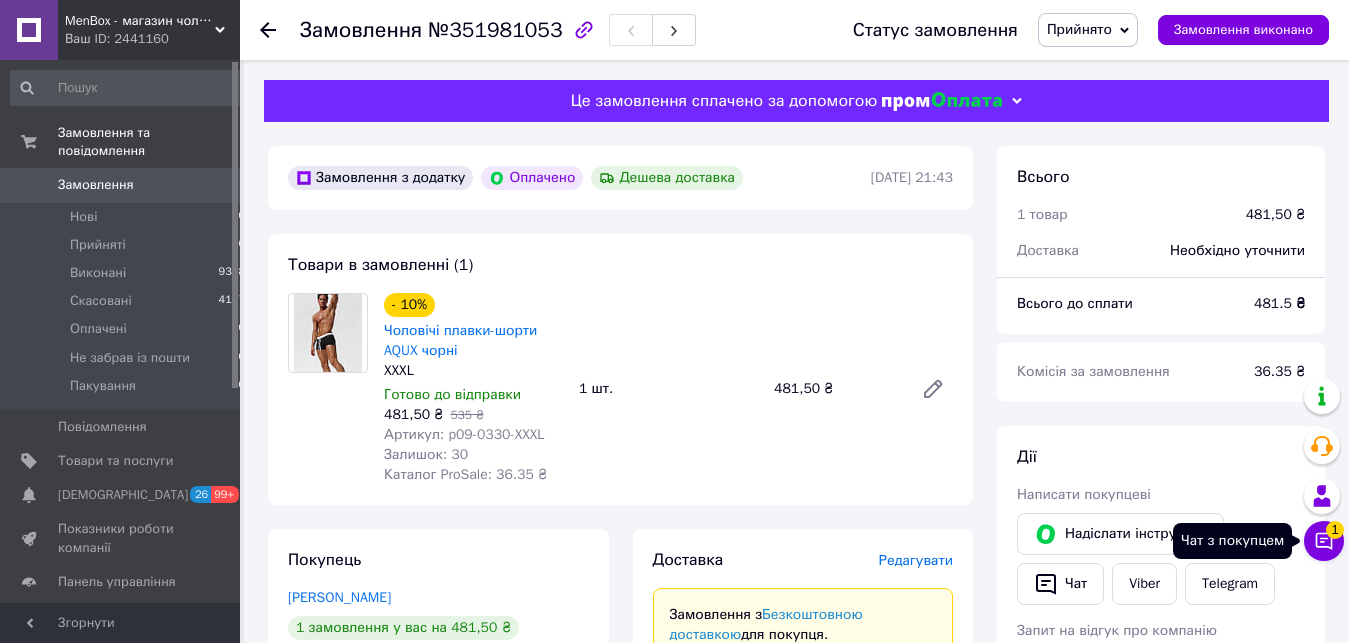 click 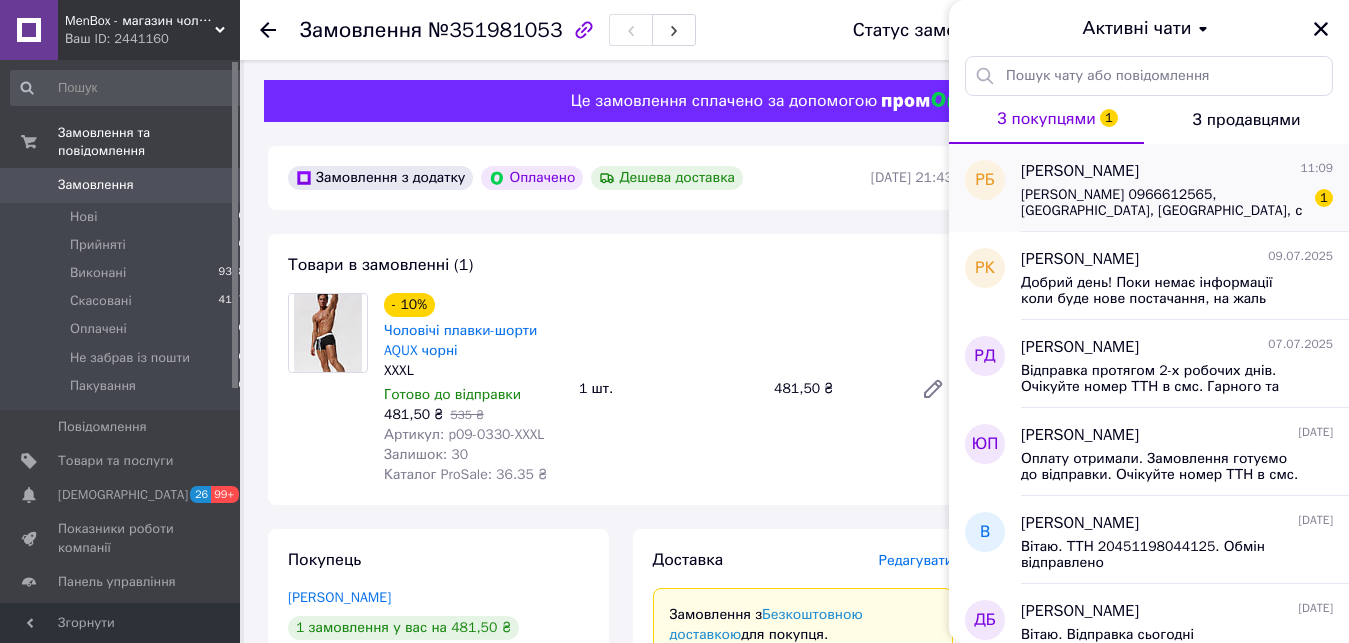 click on "[PERSON_NAME] 0966612565, [GEOGRAPHIC_DATA], [GEOGRAPHIC_DATA], с [GEOGRAPHIC_DATA]. Від 1" at bounding box center (1163, 203) 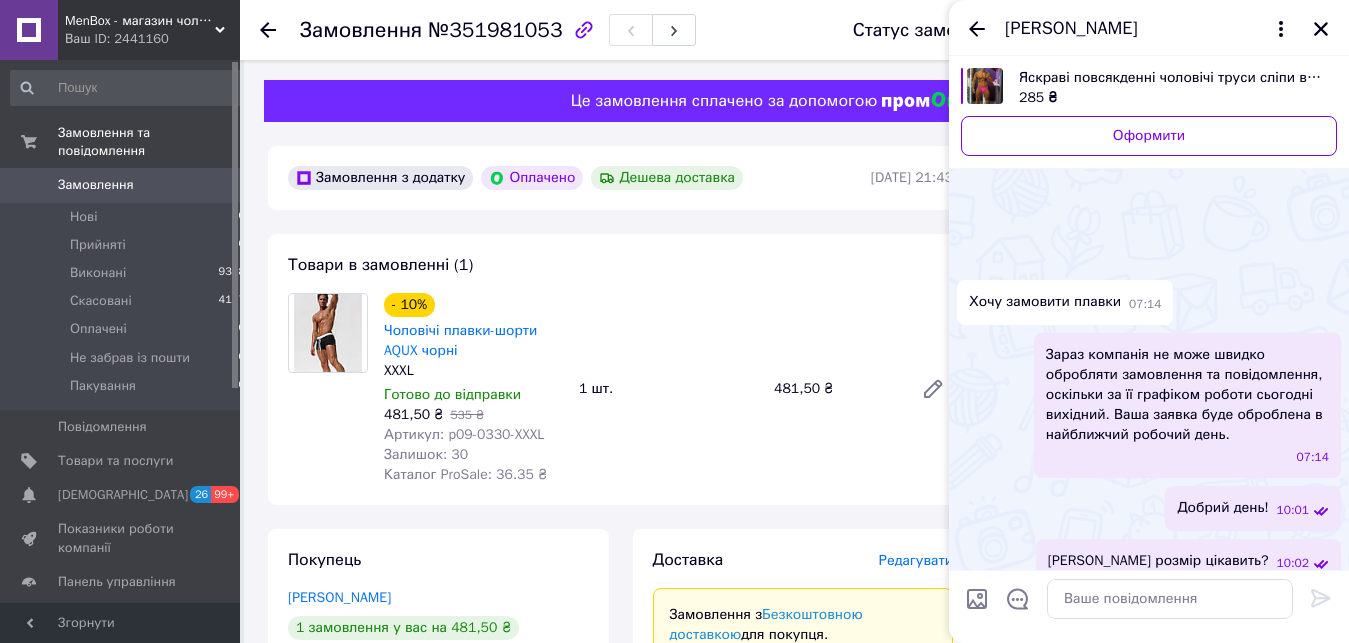 scroll, scrollTop: 390, scrollLeft: 0, axis: vertical 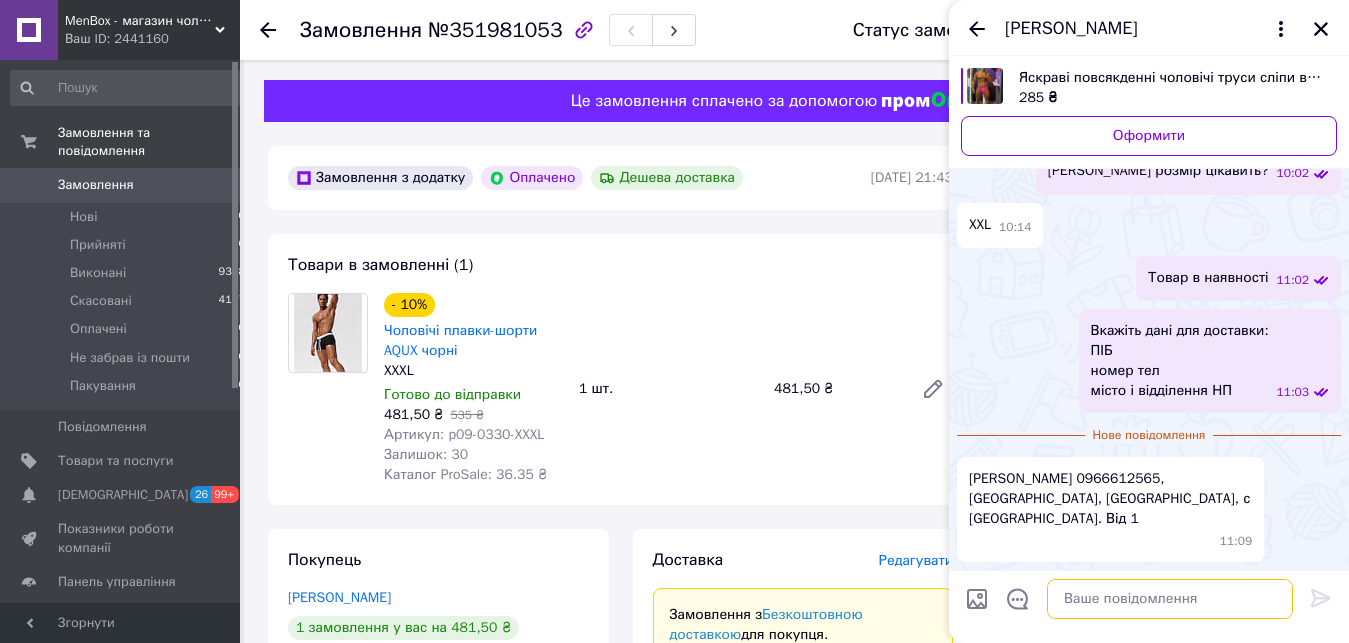 click at bounding box center [1170, 599] 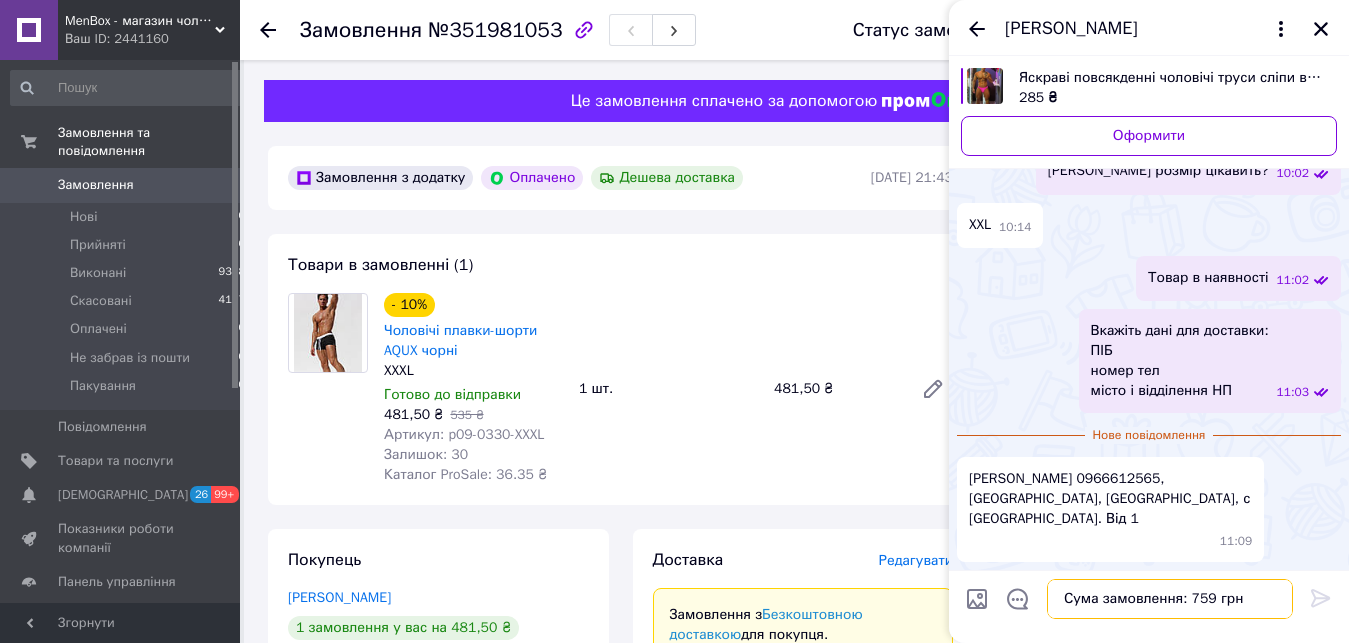 scroll, scrollTop: 15, scrollLeft: 0, axis: vertical 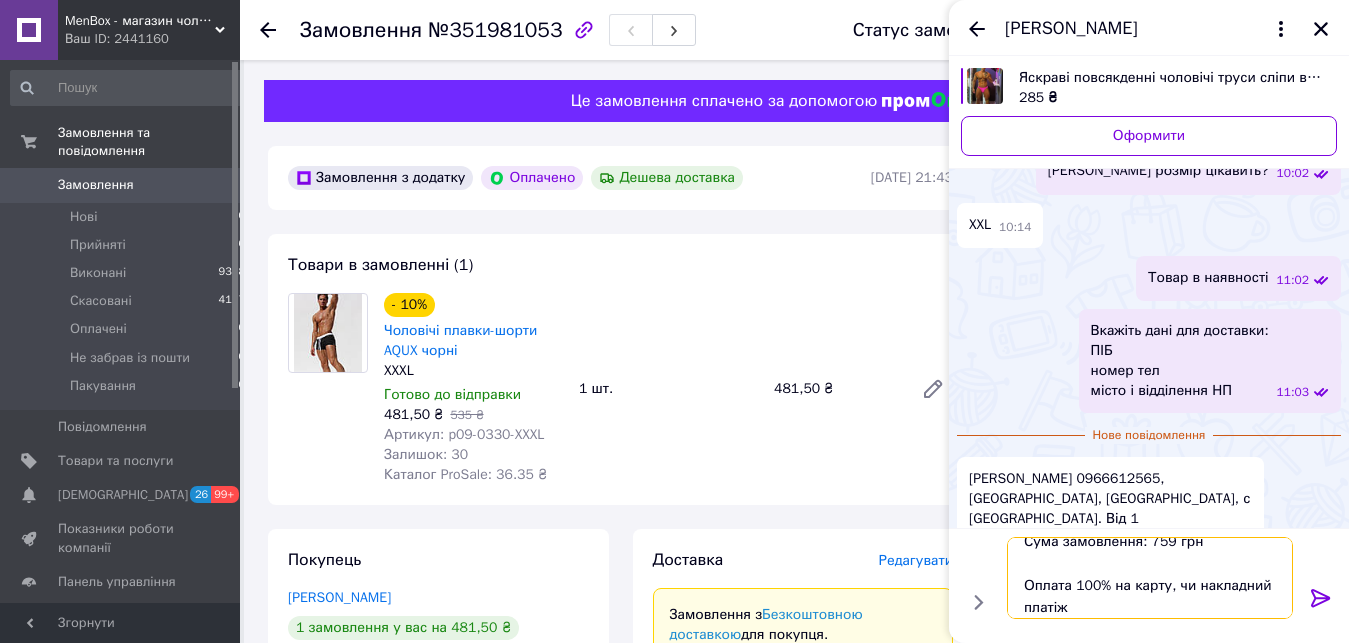 drag, startPoint x: 1165, startPoint y: 541, endPoint x: 1145, endPoint y: 543, distance: 20.09975 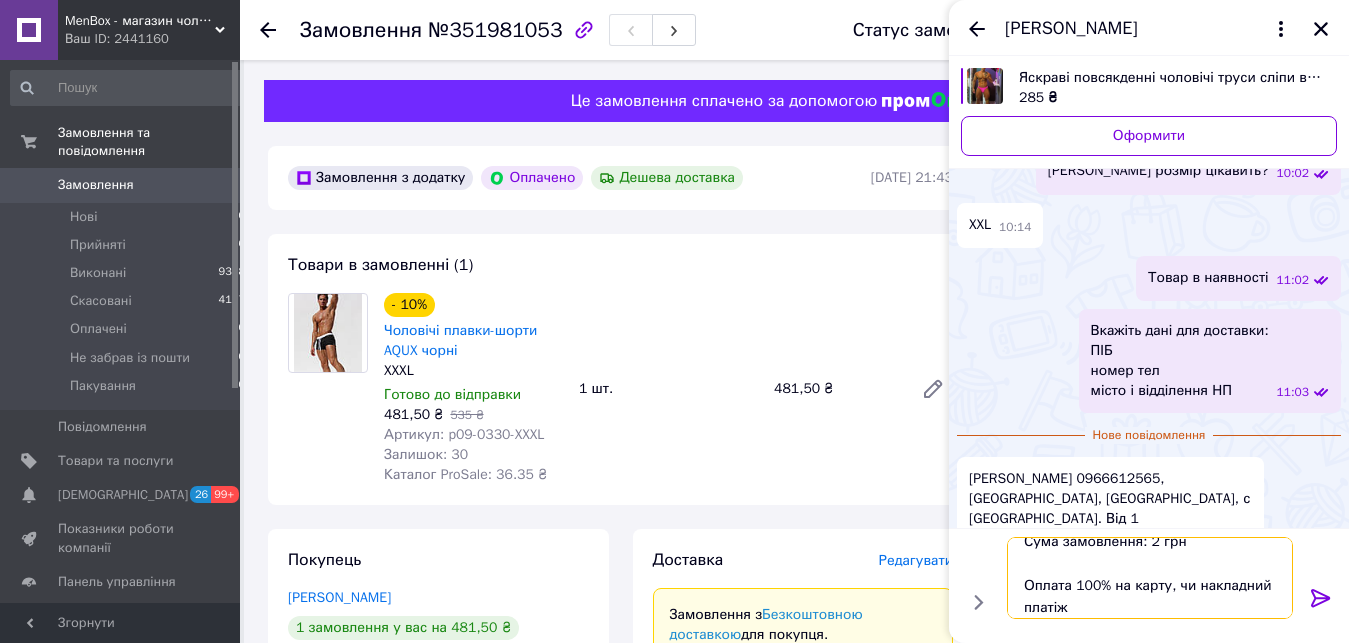 scroll, scrollTop: 9, scrollLeft: 0, axis: vertical 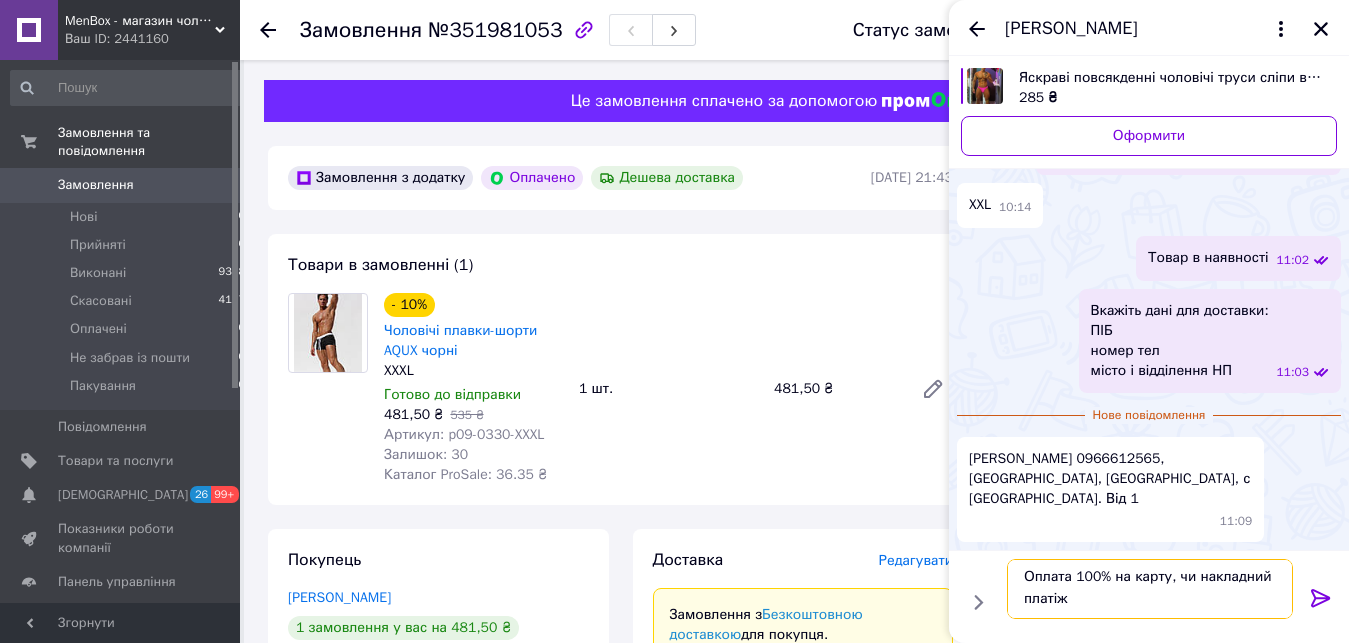 click on "Сума замовлення: 285 грн
Оплата 100% на карту, чи накладний платіж" at bounding box center [1150, 589] 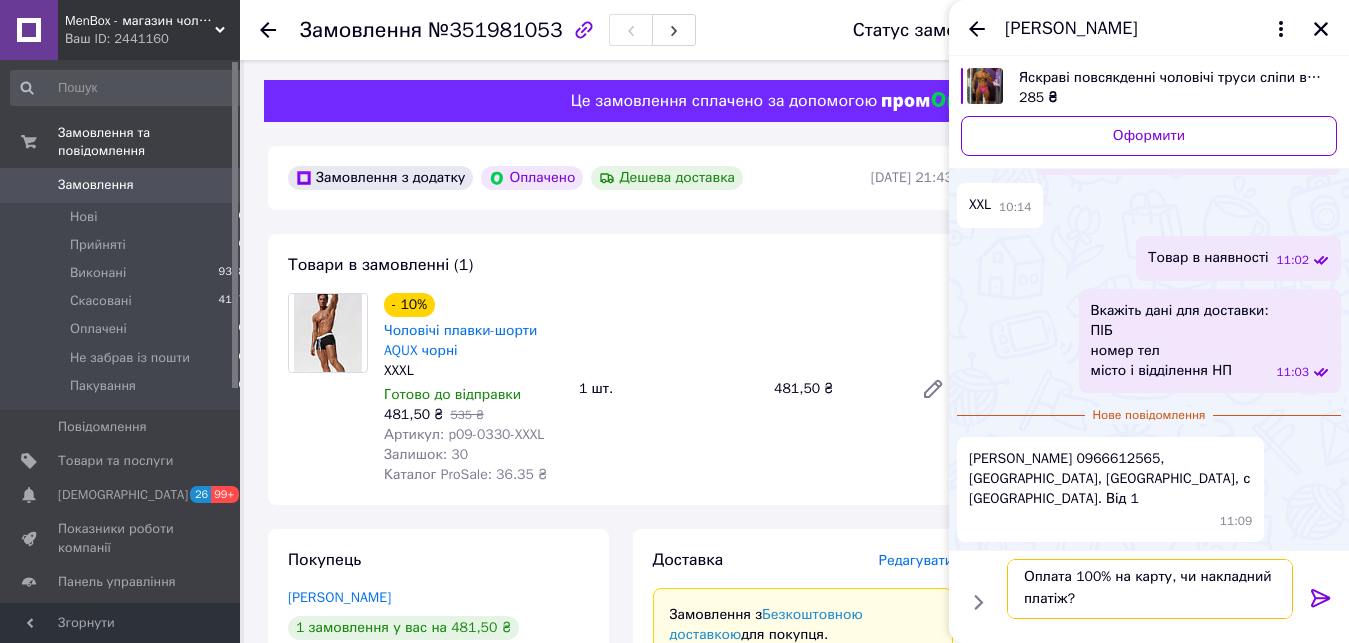 scroll, scrollTop: 24, scrollLeft: 0, axis: vertical 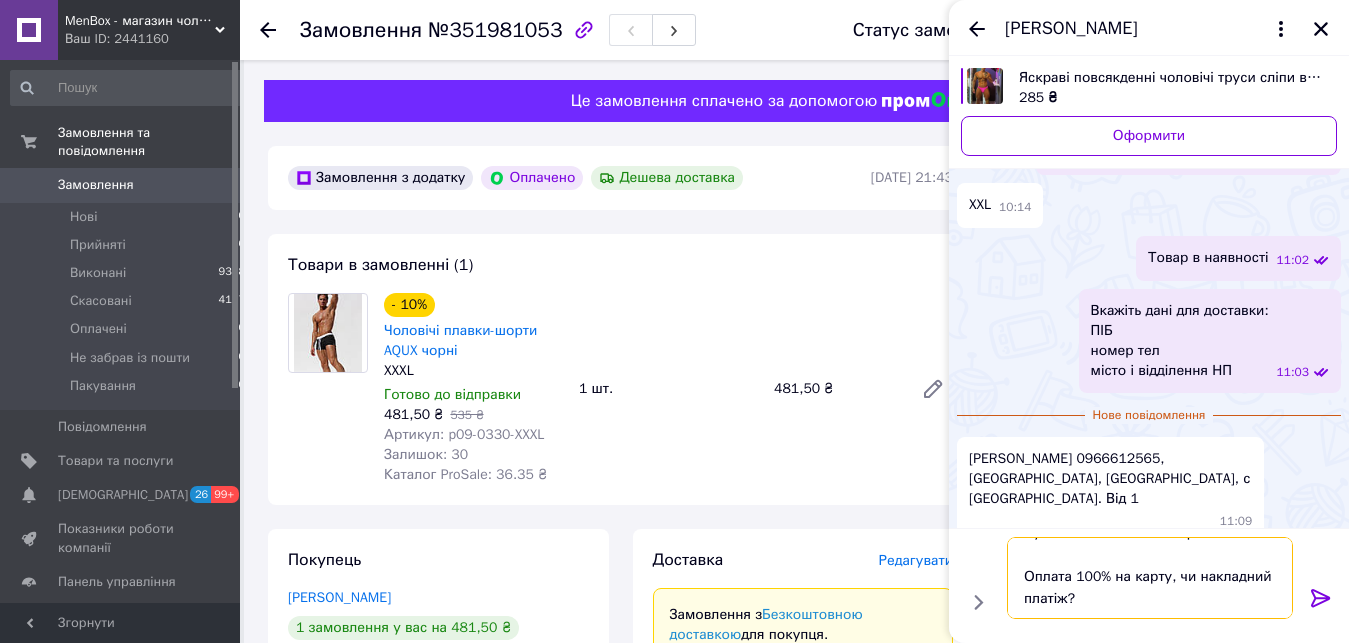 type on "Сума замовлення: 285 грн
Оплата 100% на карту, чи накладний платіж?" 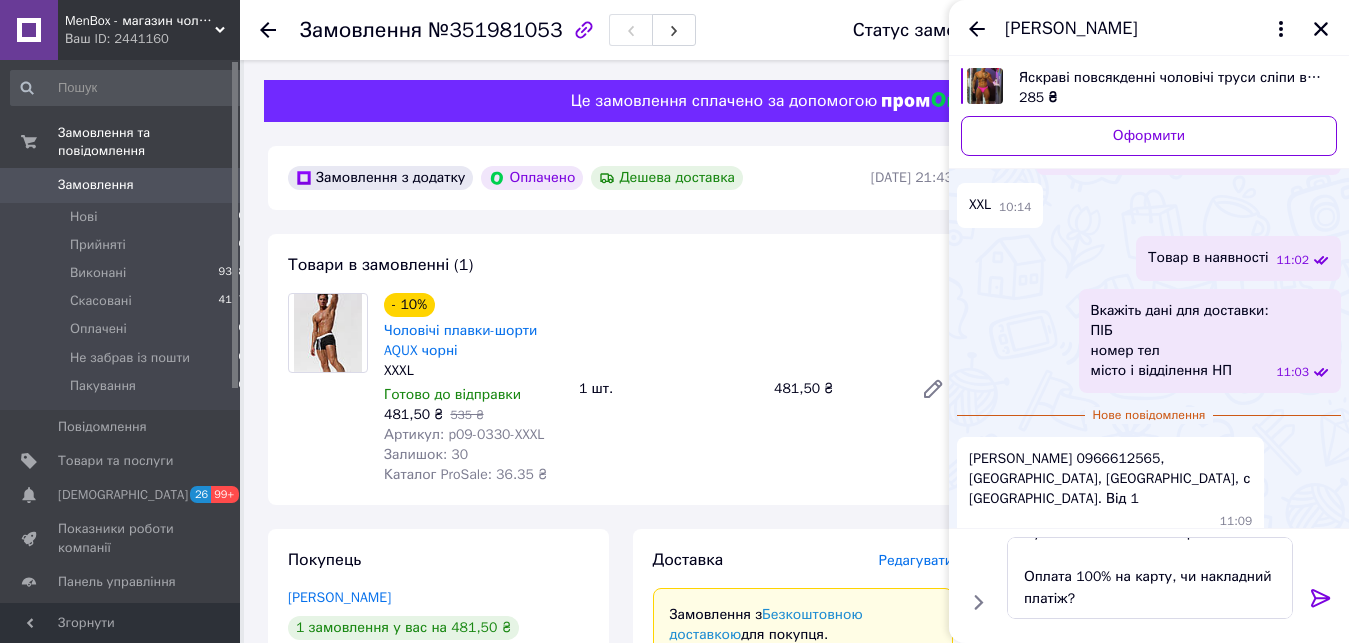 click 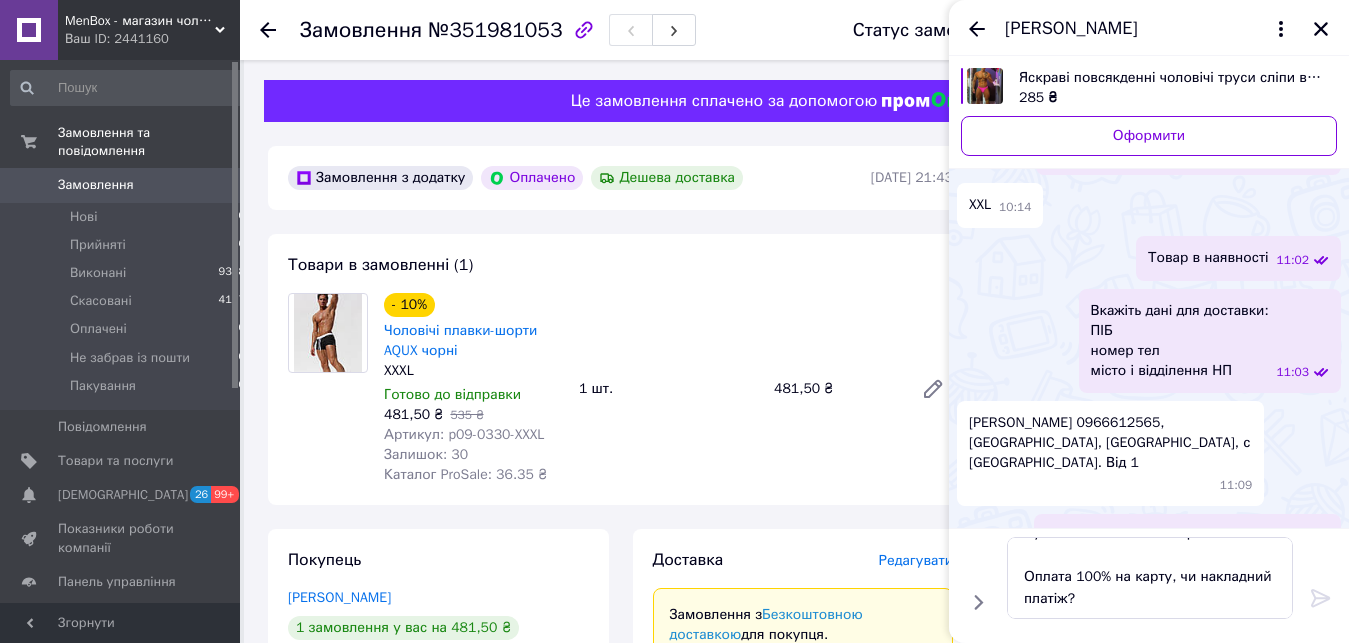 type 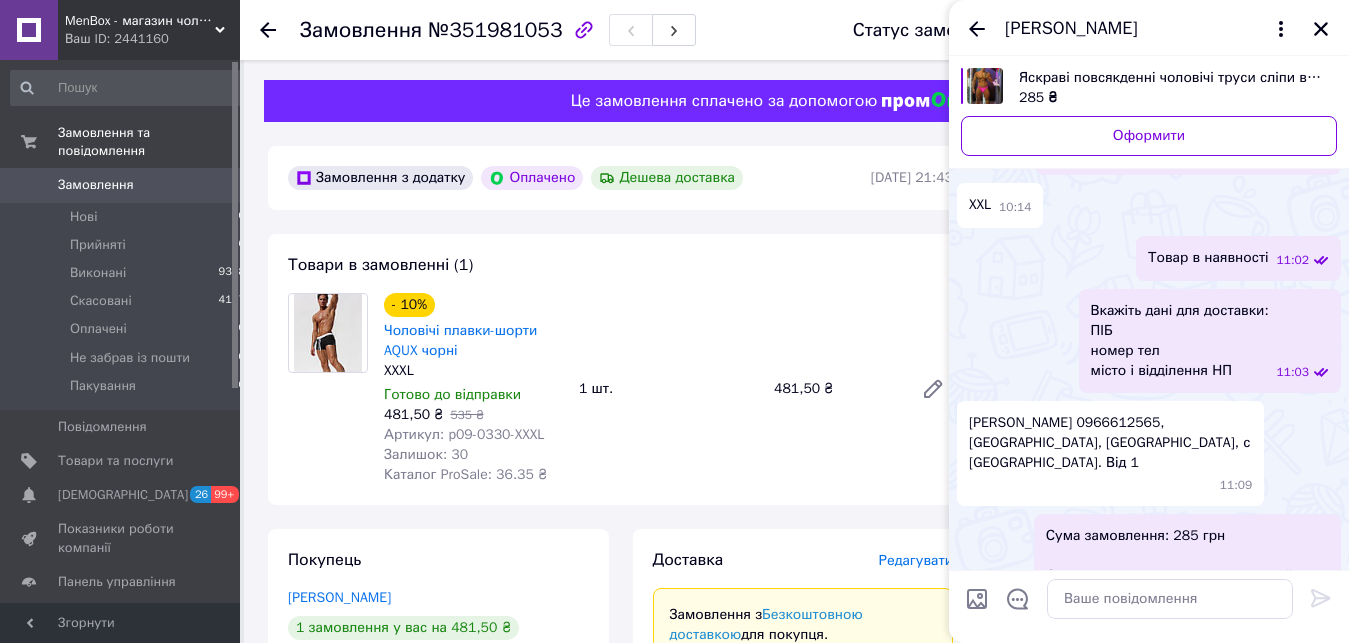 scroll, scrollTop: 0, scrollLeft: 0, axis: both 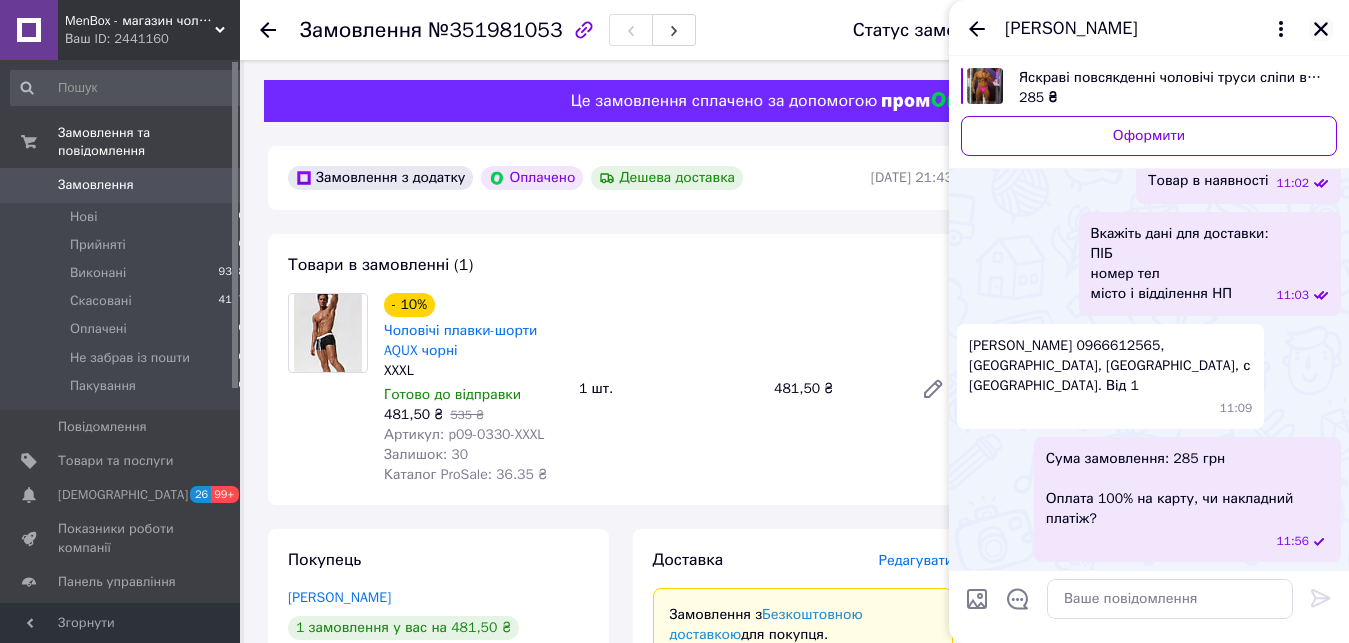 click 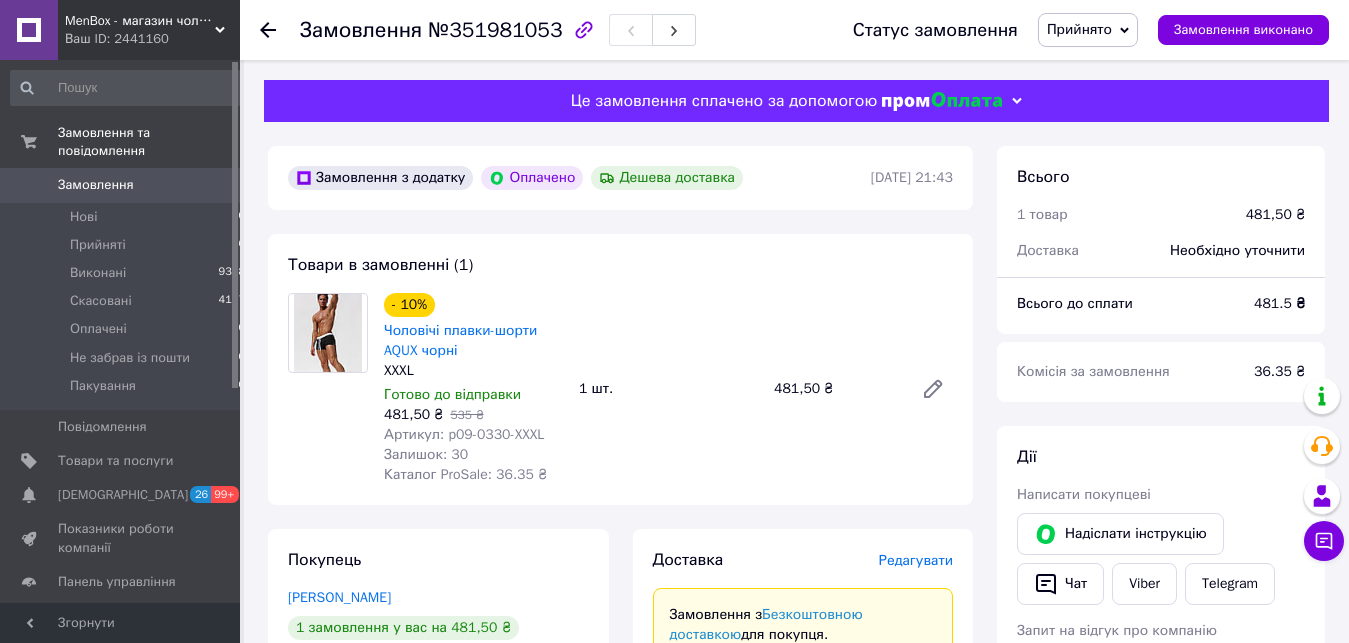 click 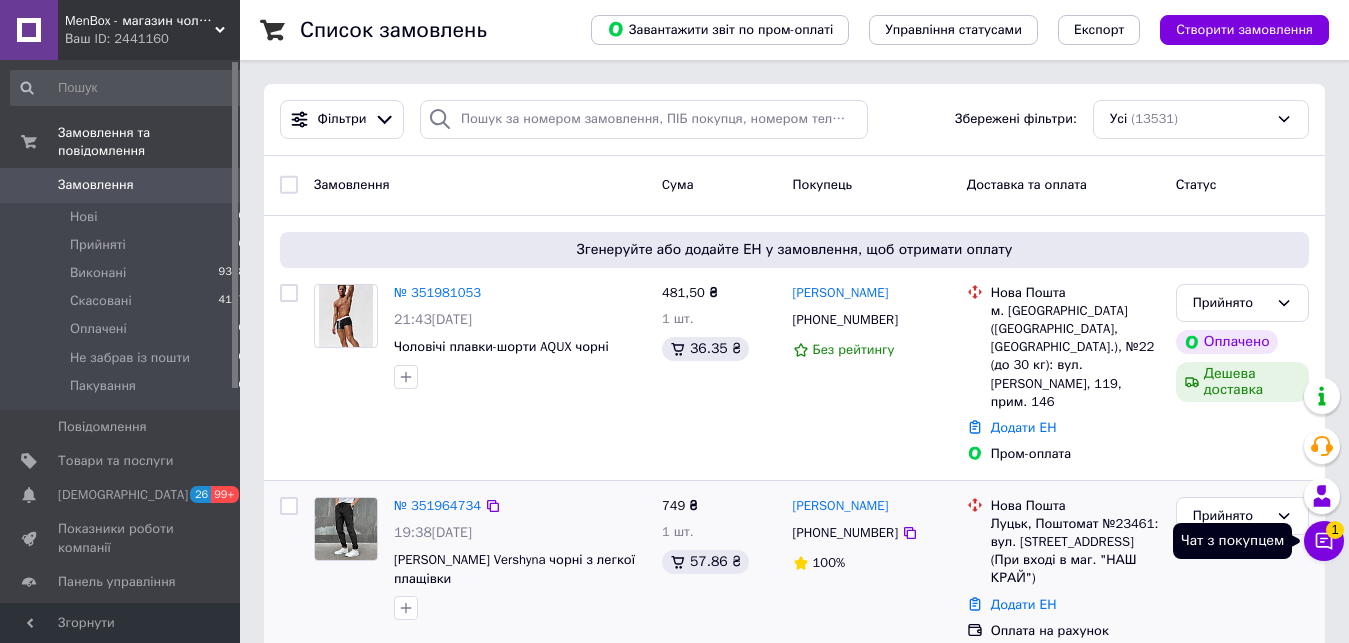 click 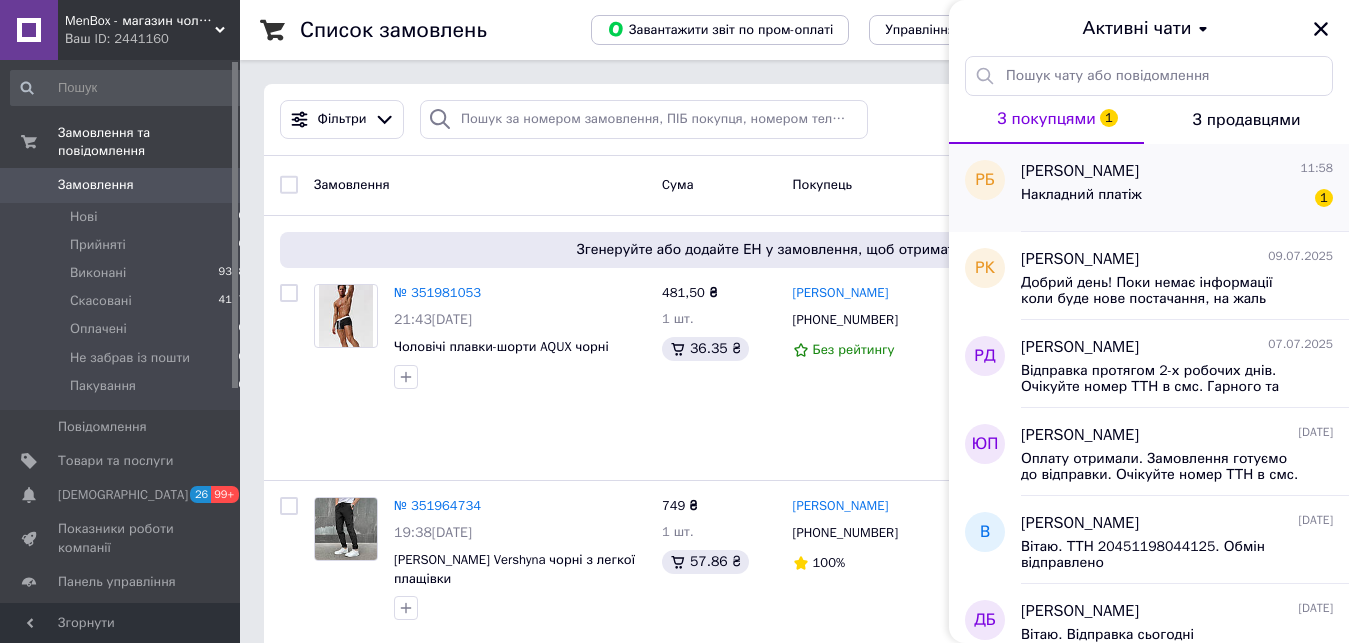 click on "Накладний платіж" at bounding box center [1081, 195] 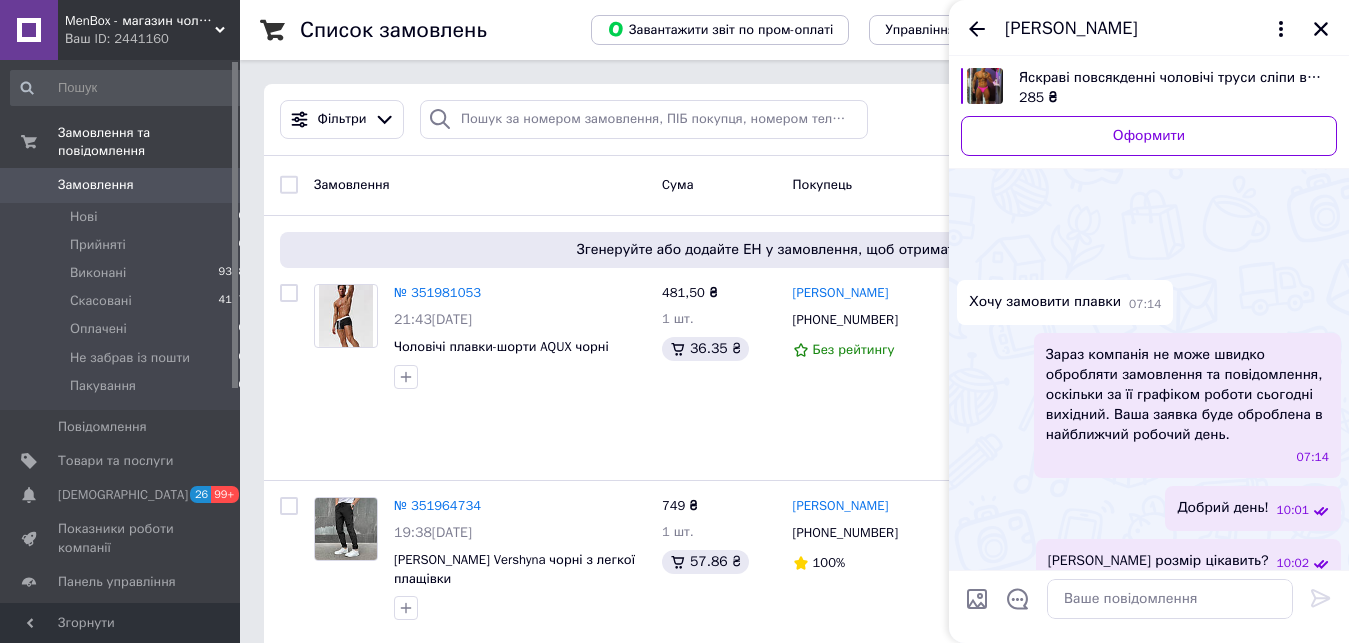 scroll, scrollTop: 576, scrollLeft: 0, axis: vertical 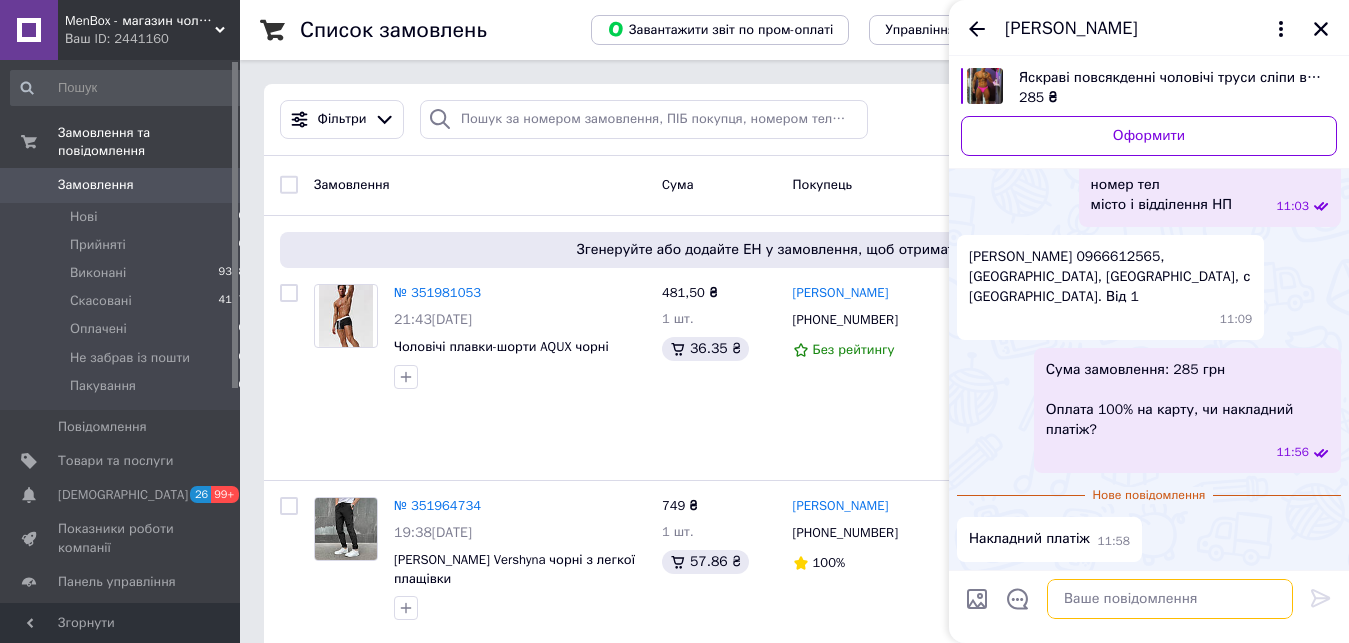 click at bounding box center (1170, 599) 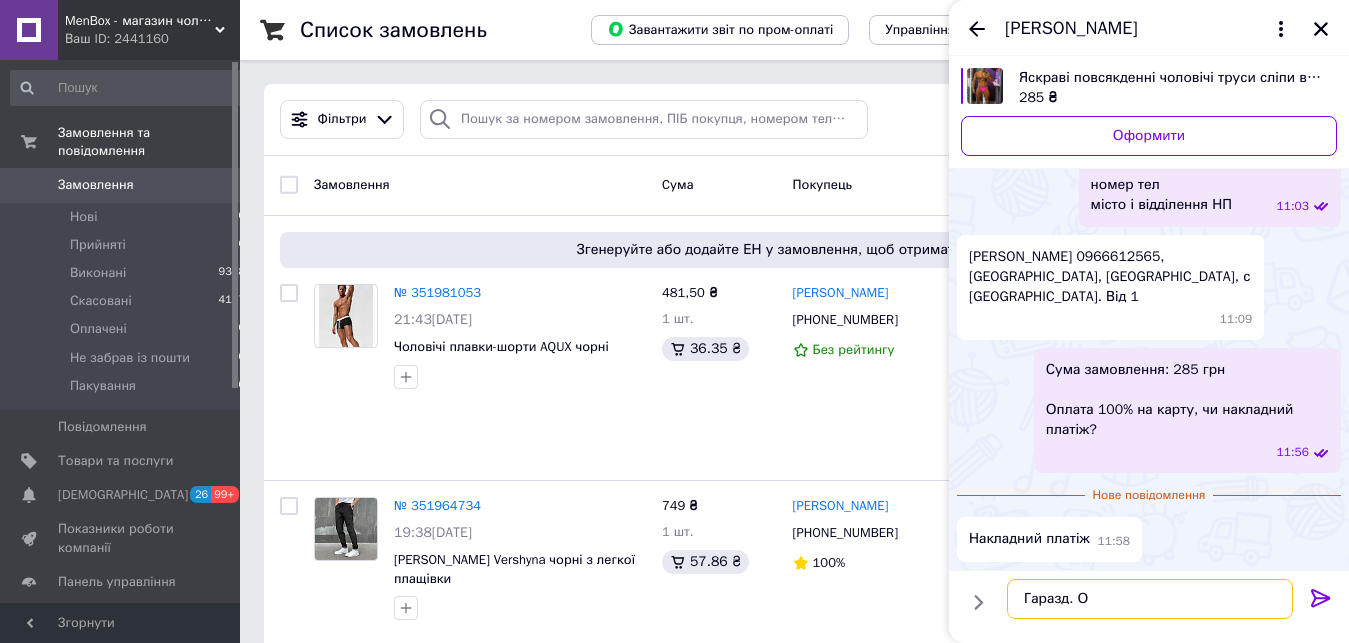 type on "Гаразд." 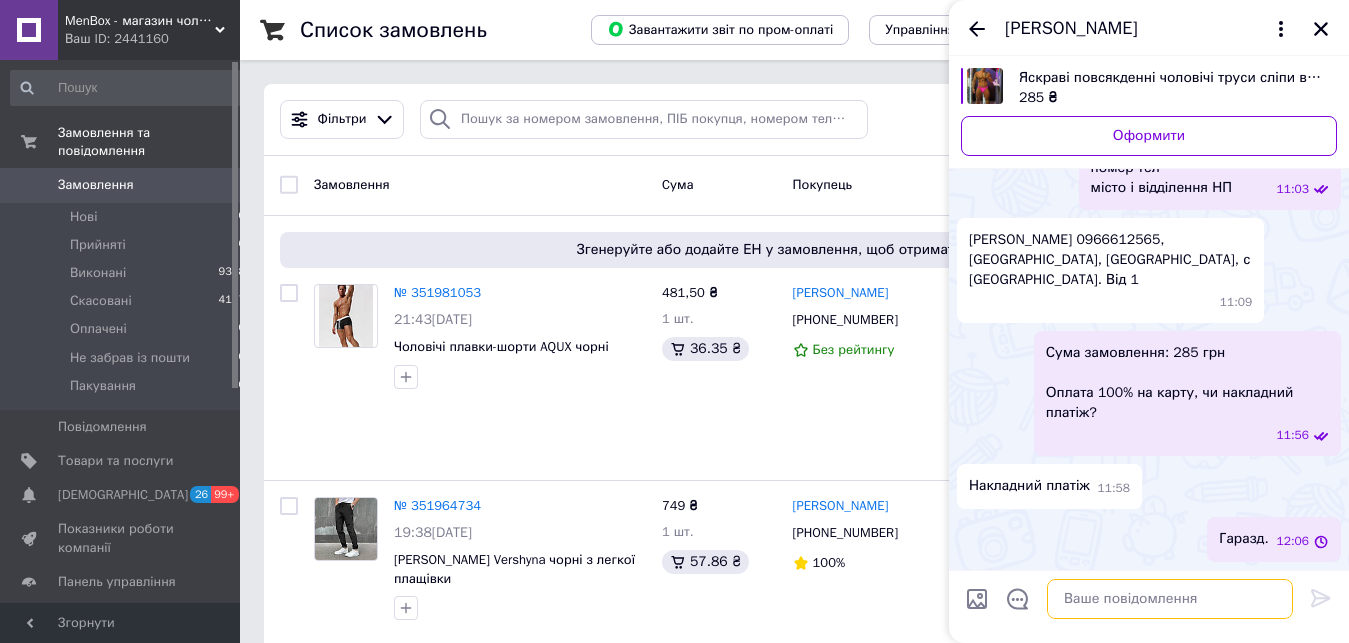 scroll, scrollTop: 543, scrollLeft: 0, axis: vertical 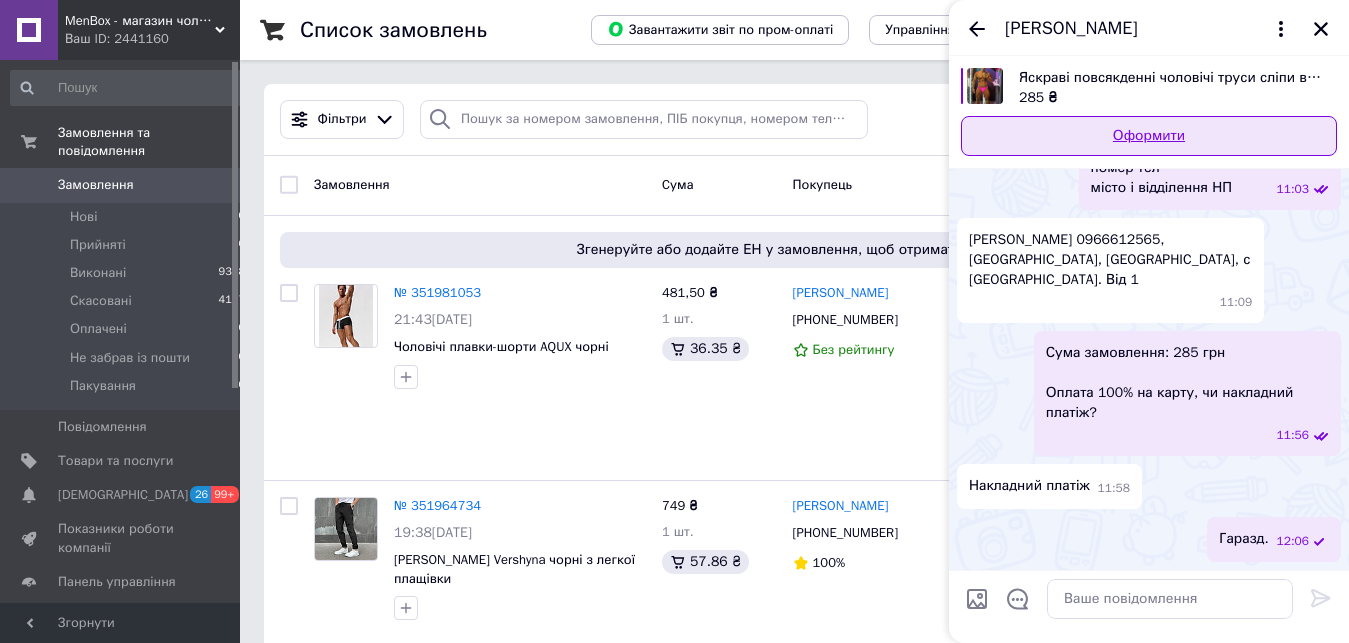 click on "Оформити" at bounding box center (1149, 136) 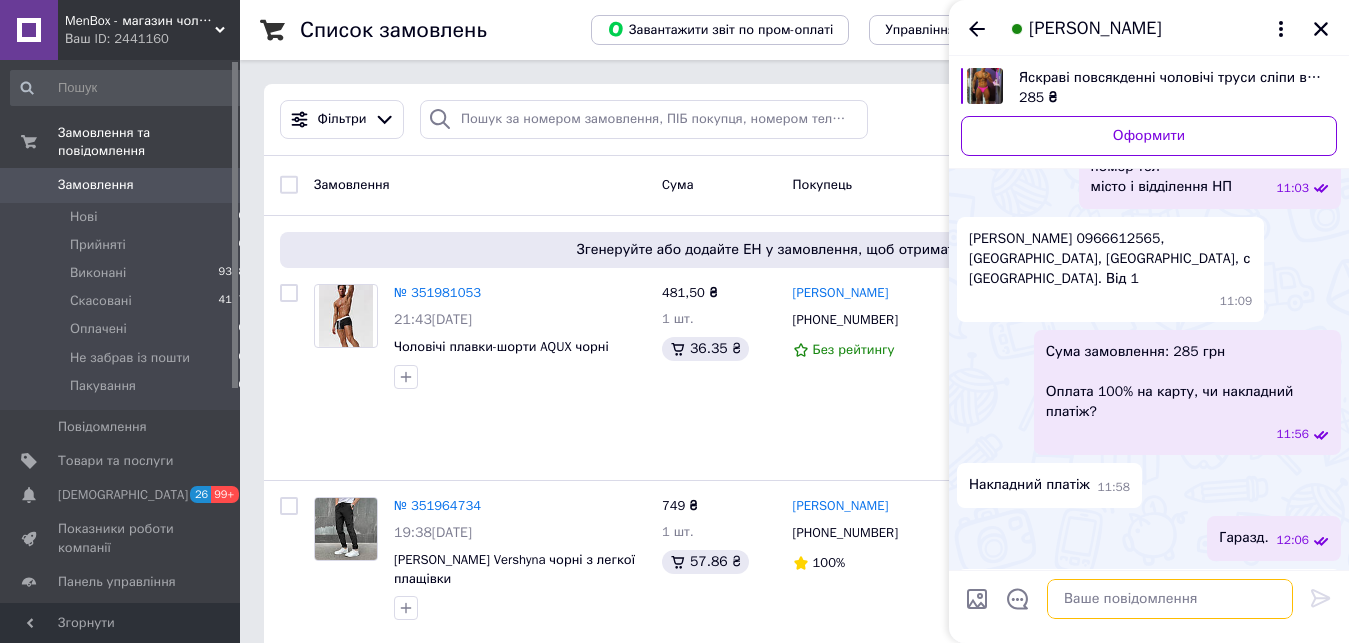 click at bounding box center [1170, 599] 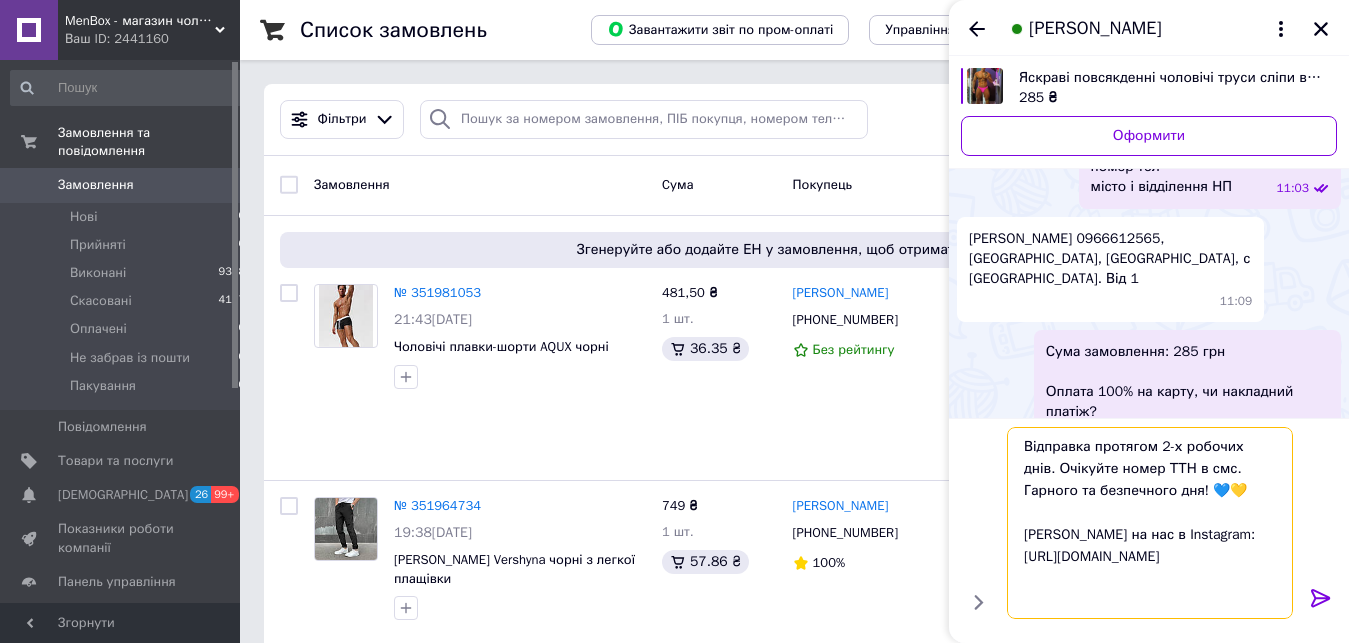 scroll, scrollTop: 0, scrollLeft: 0, axis: both 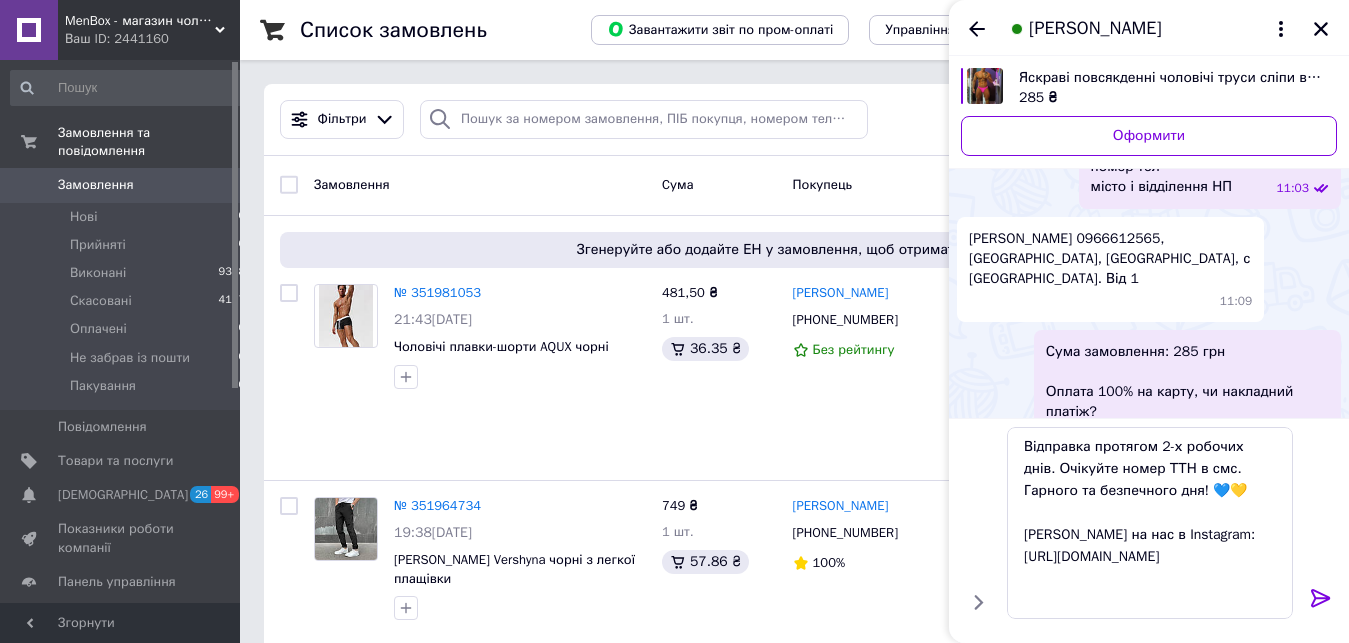 click 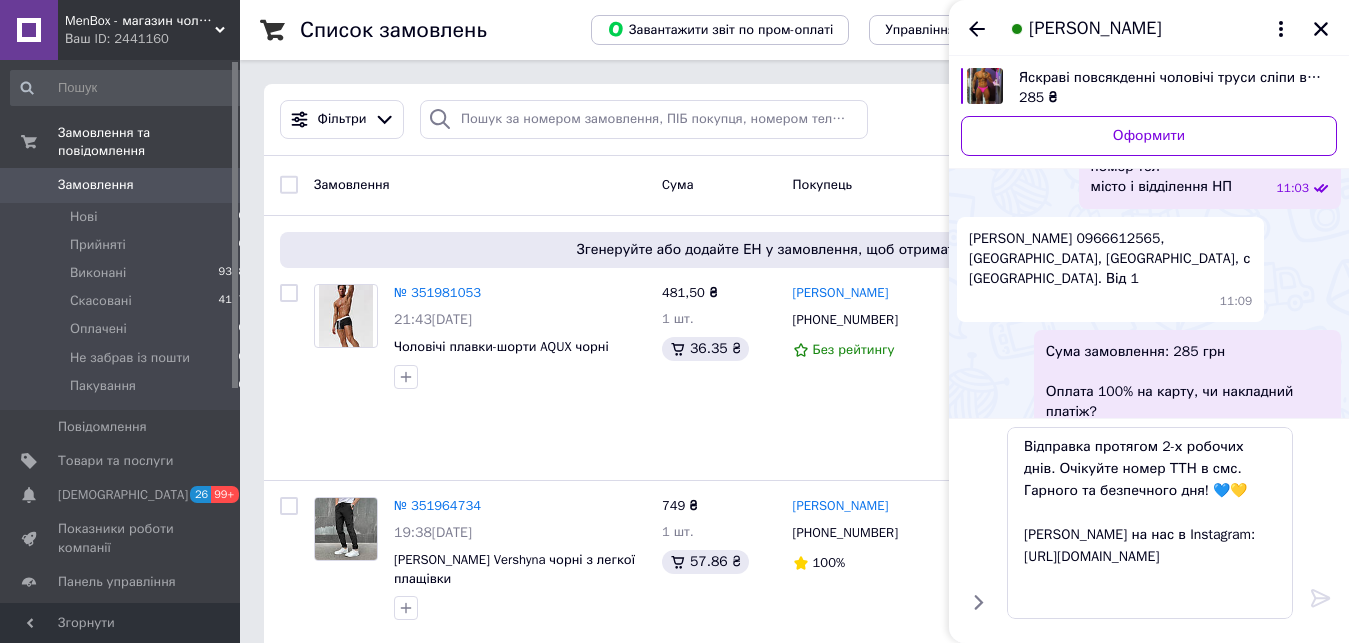 type 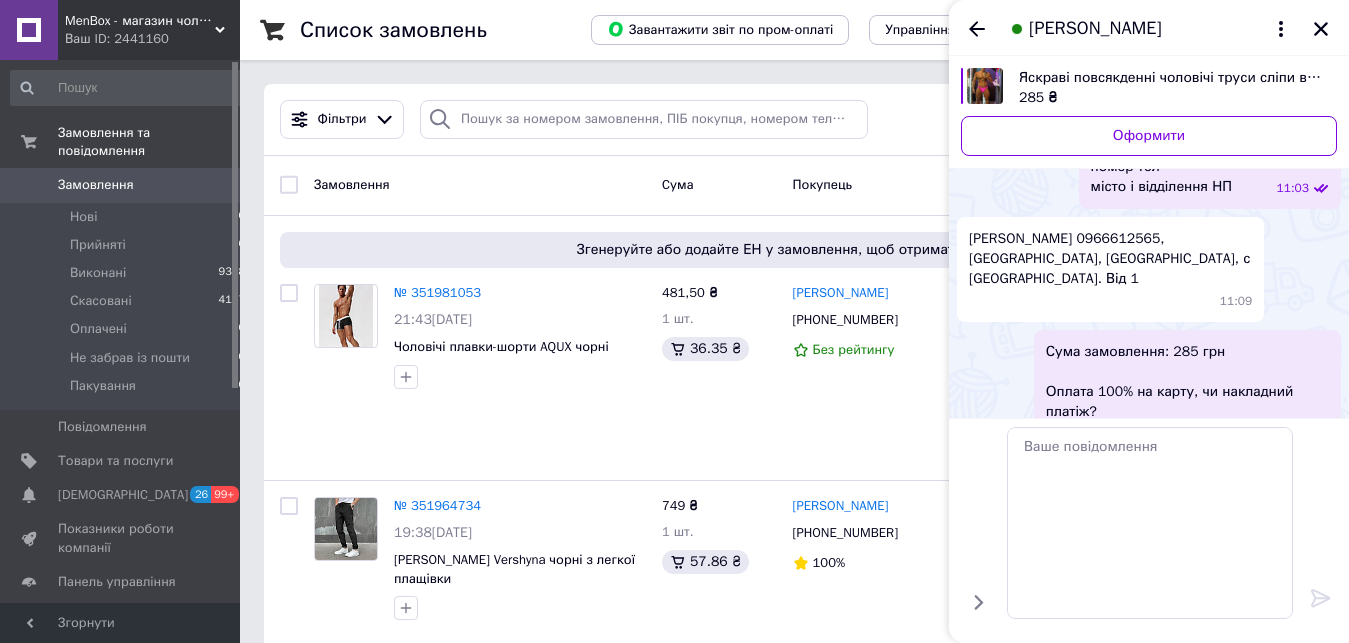 scroll, scrollTop: 1246, scrollLeft: 0, axis: vertical 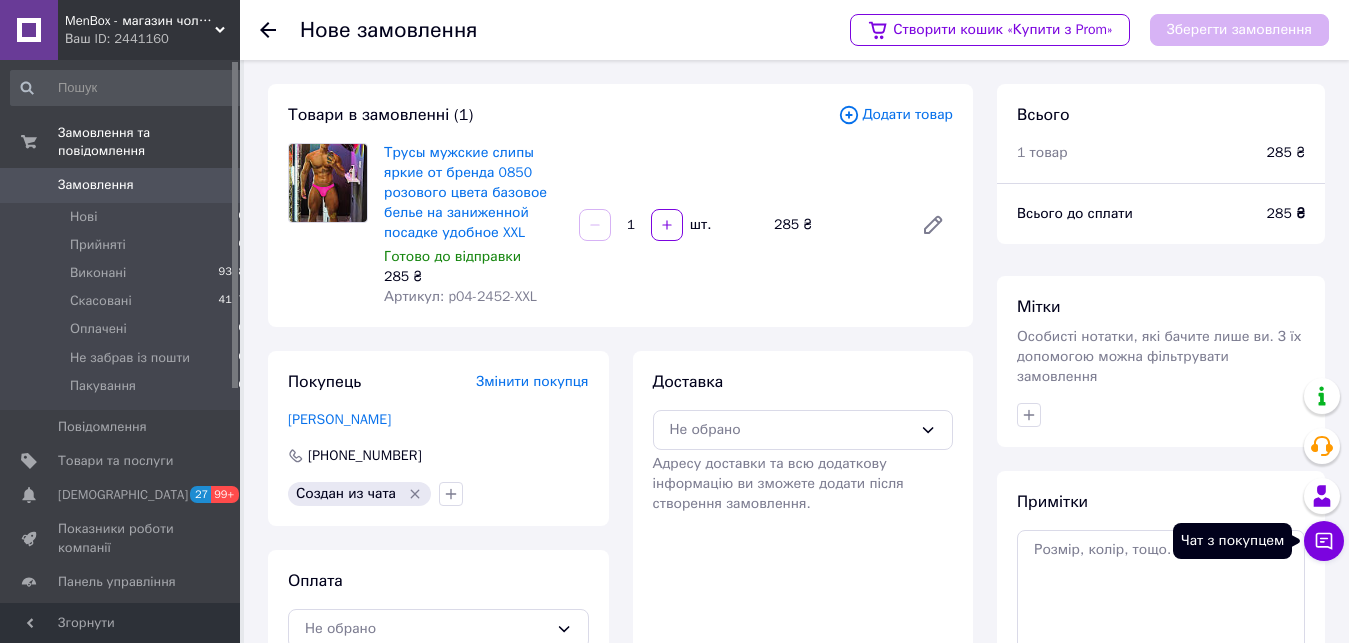click 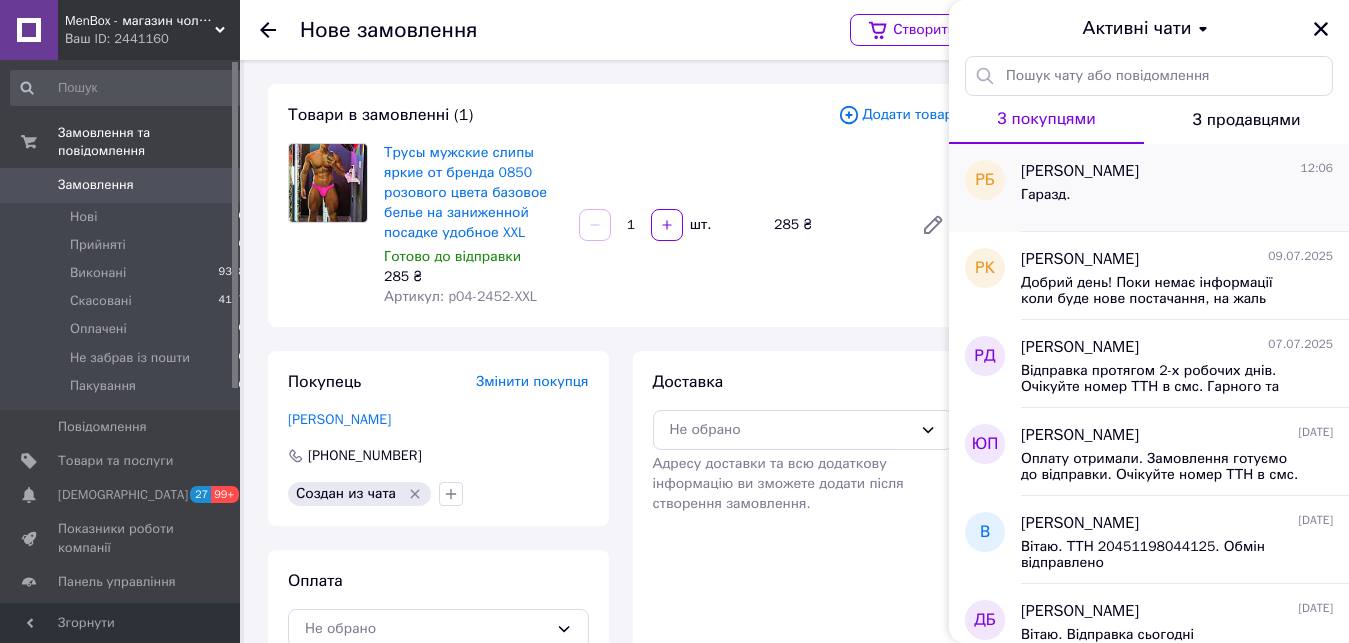 click on "Гаразд." at bounding box center (1177, 199) 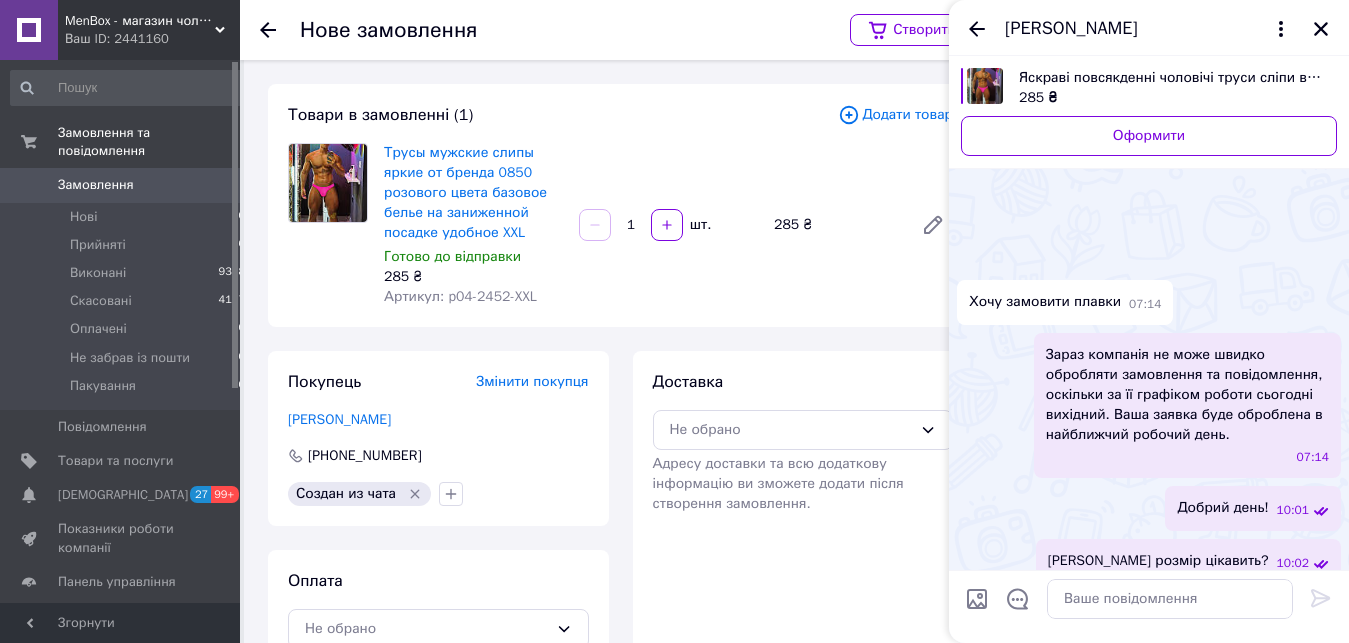 scroll, scrollTop: 594, scrollLeft: 0, axis: vertical 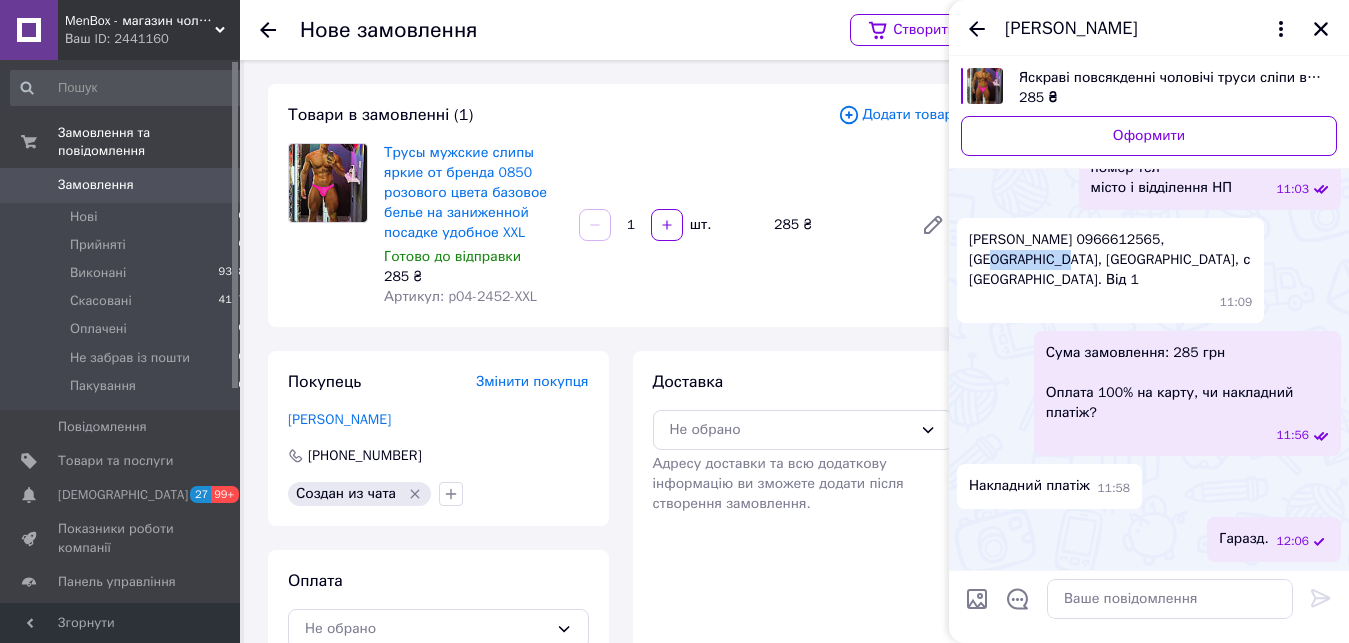 drag, startPoint x: 1044, startPoint y: 263, endPoint x: 970, endPoint y: 262, distance: 74.00676 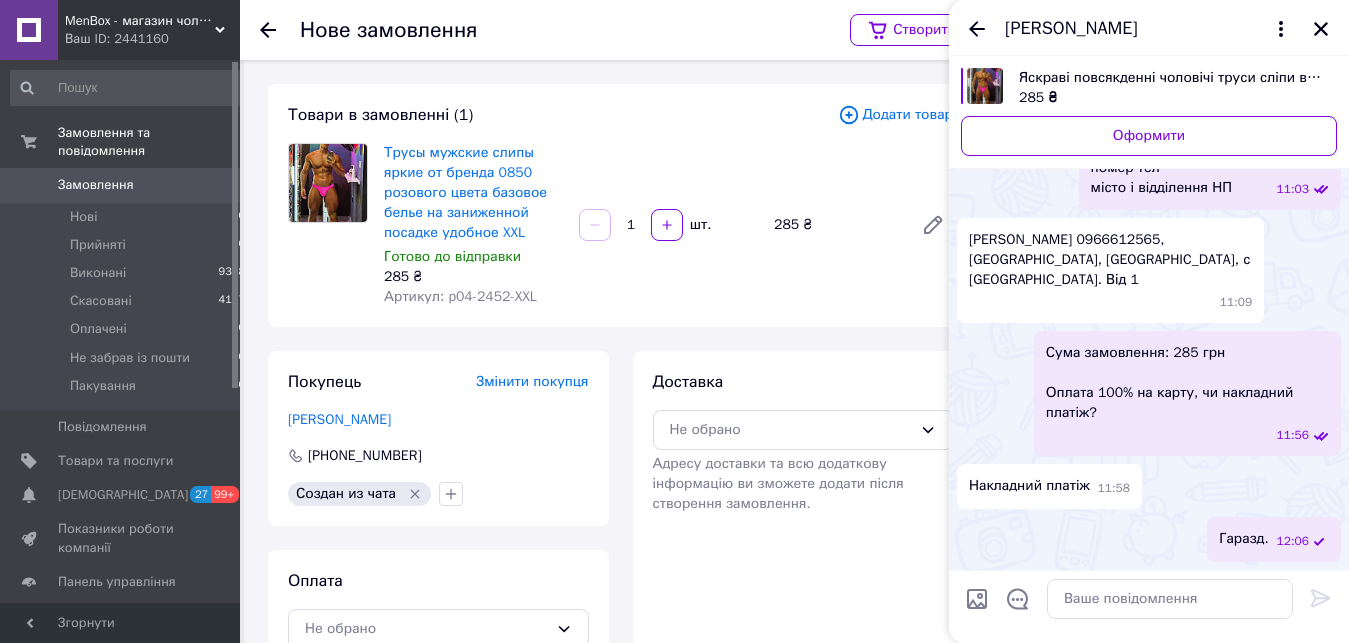 click on "Змінити покупця" at bounding box center (532, 381) 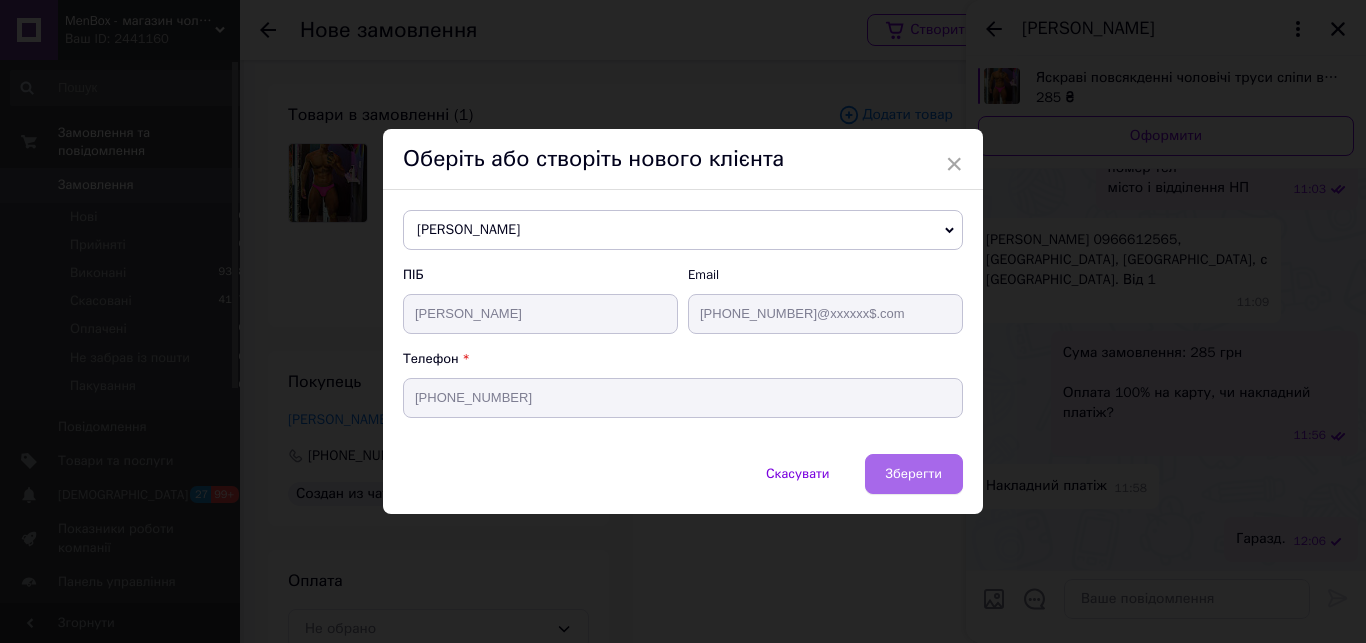 click on "Зберегти" at bounding box center (914, 473) 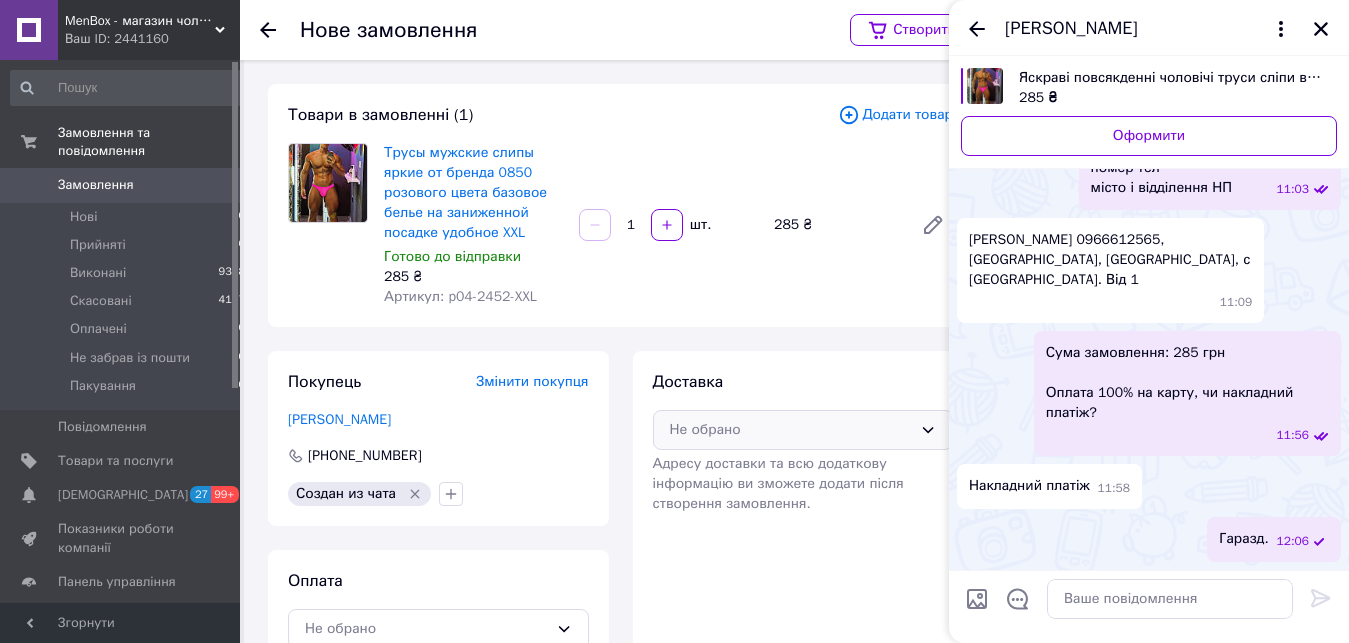 click on "Не обрано" at bounding box center (791, 430) 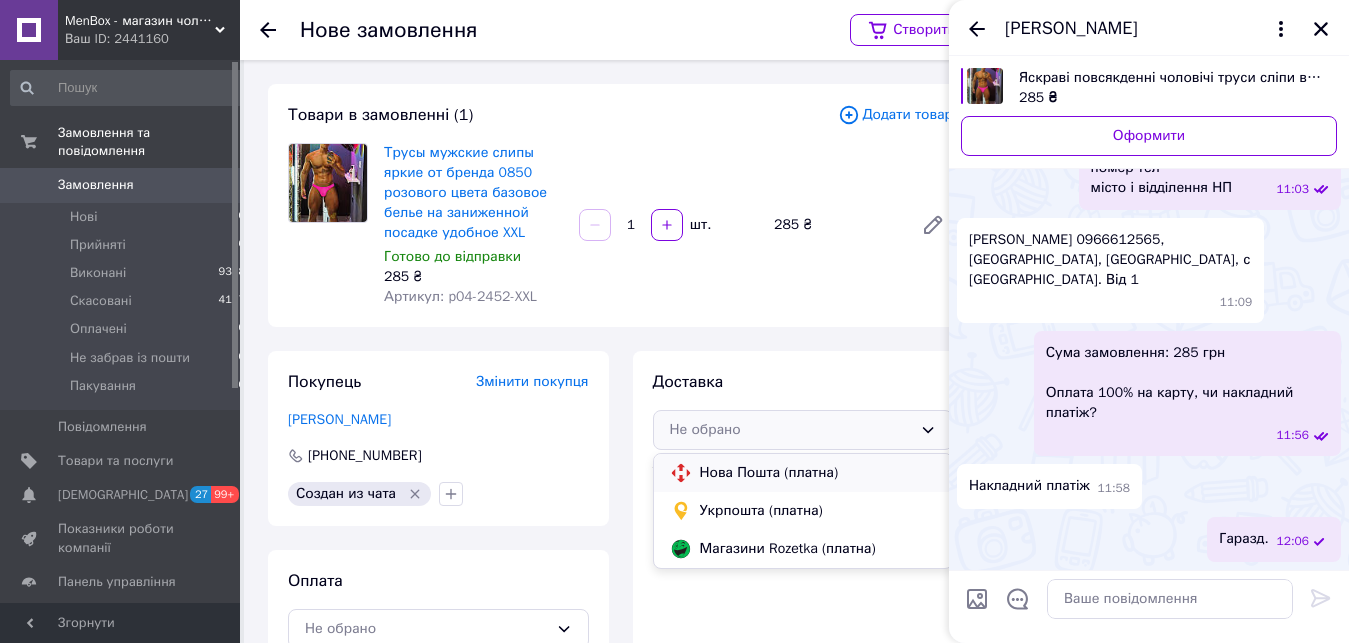click on "Нова Пошта (платна)" at bounding box center [818, 473] 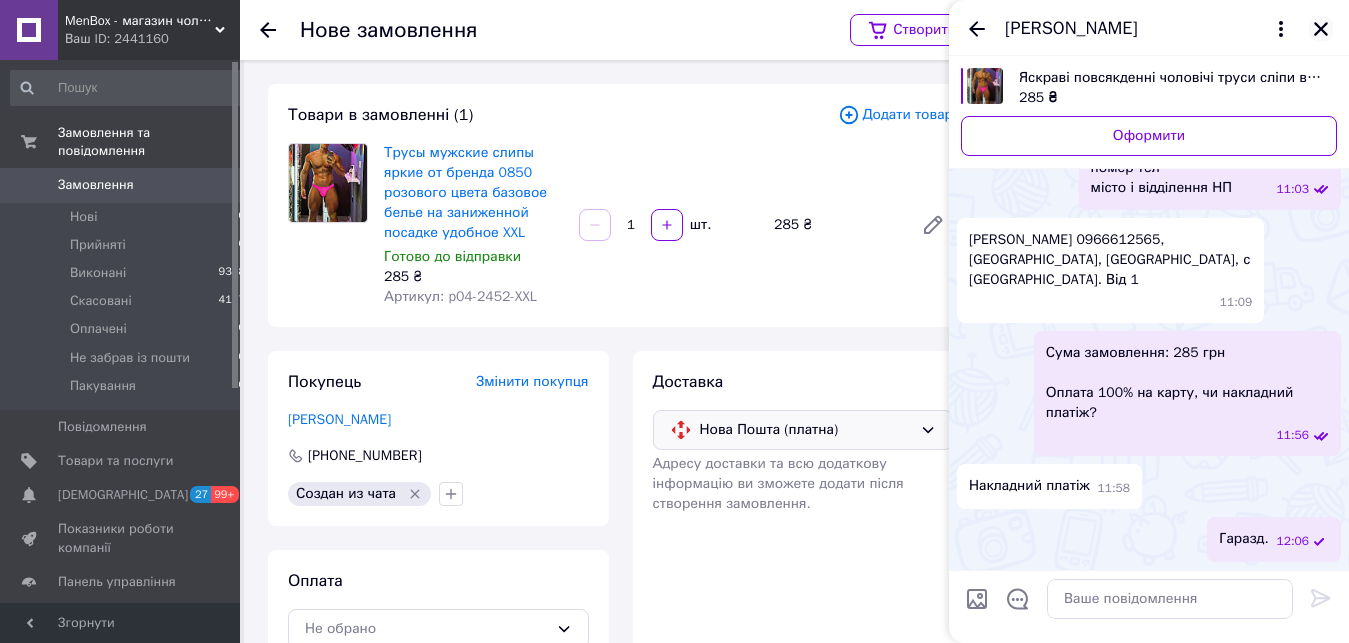 click at bounding box center (1321, 29) 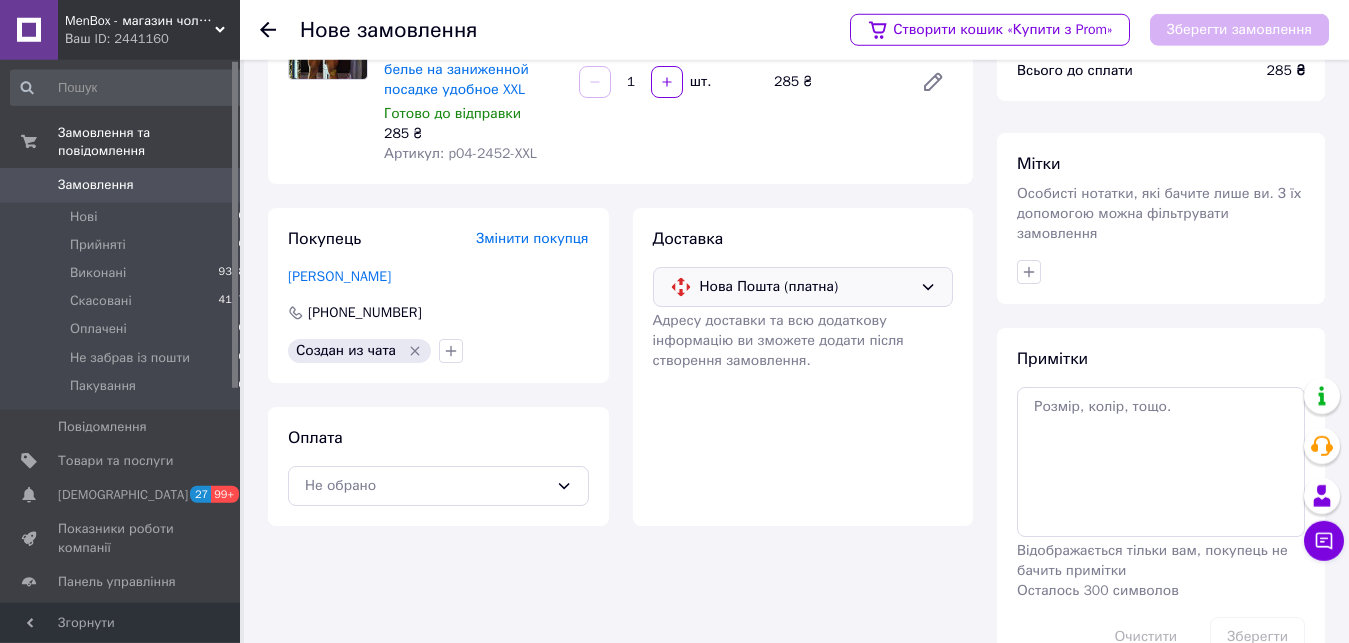 scroll, scrollTop: 181, scrollLeft: 0, axis: vertical 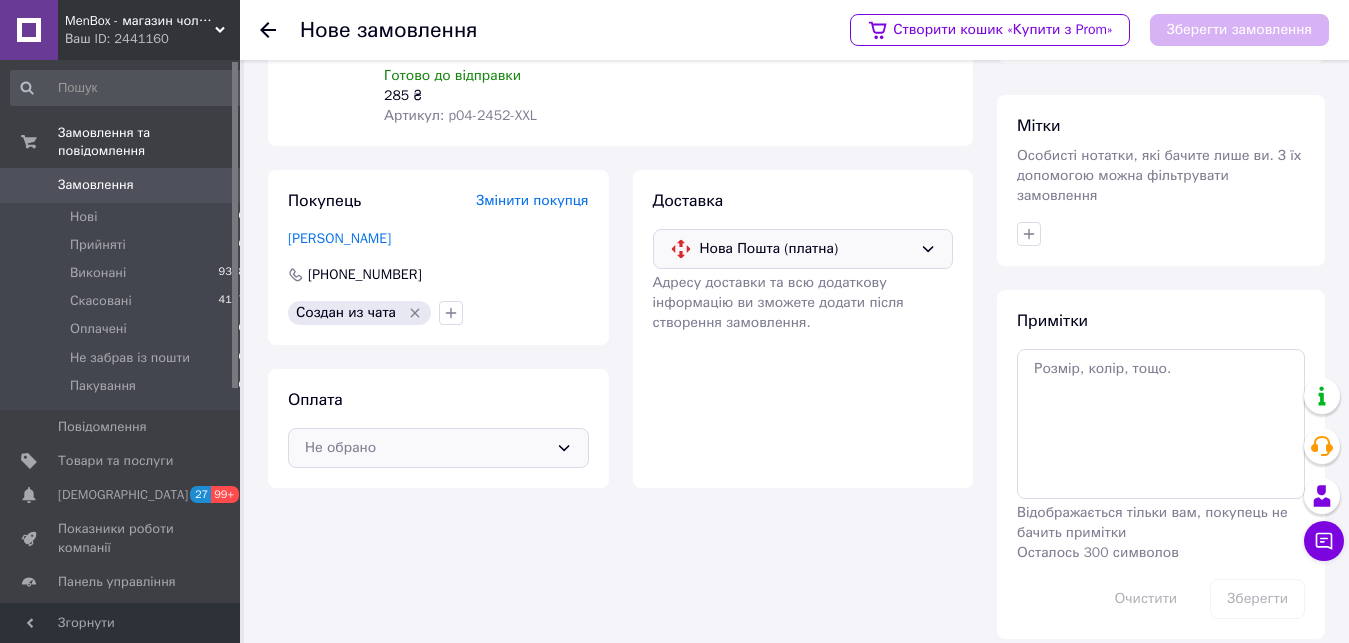 click on "Не обрано" at bounding box center [426, 448] 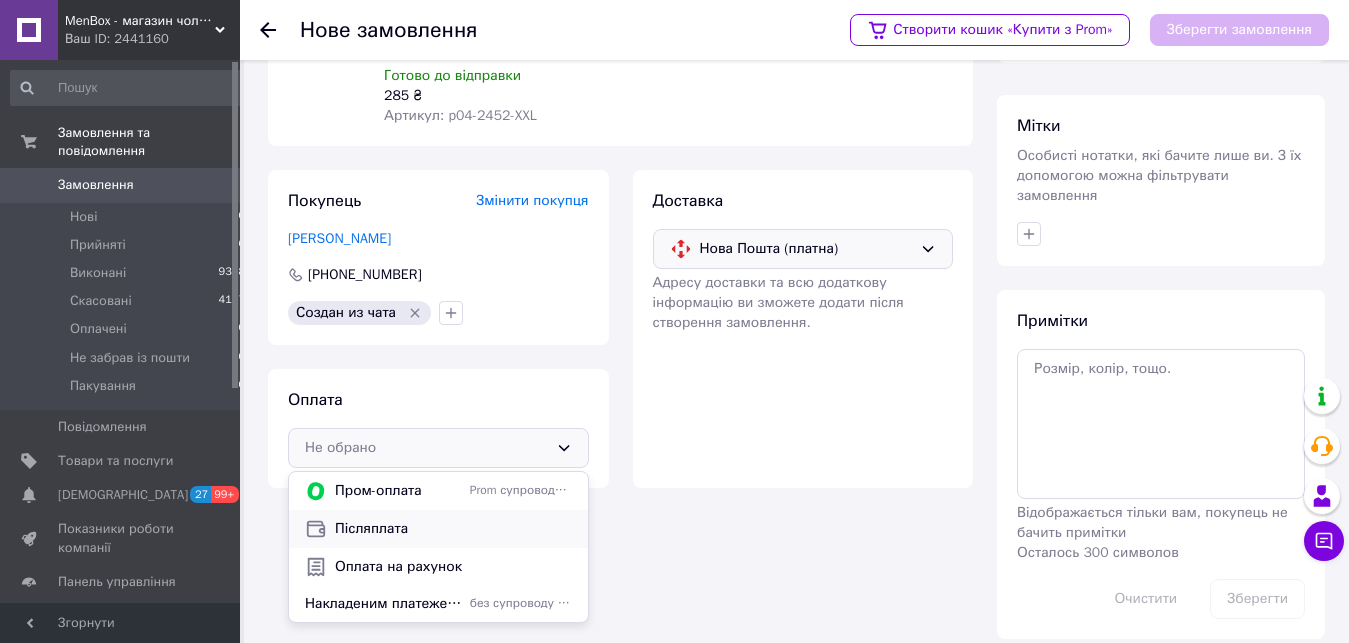 click on "Післяплата" at bounding box center [453, 529] 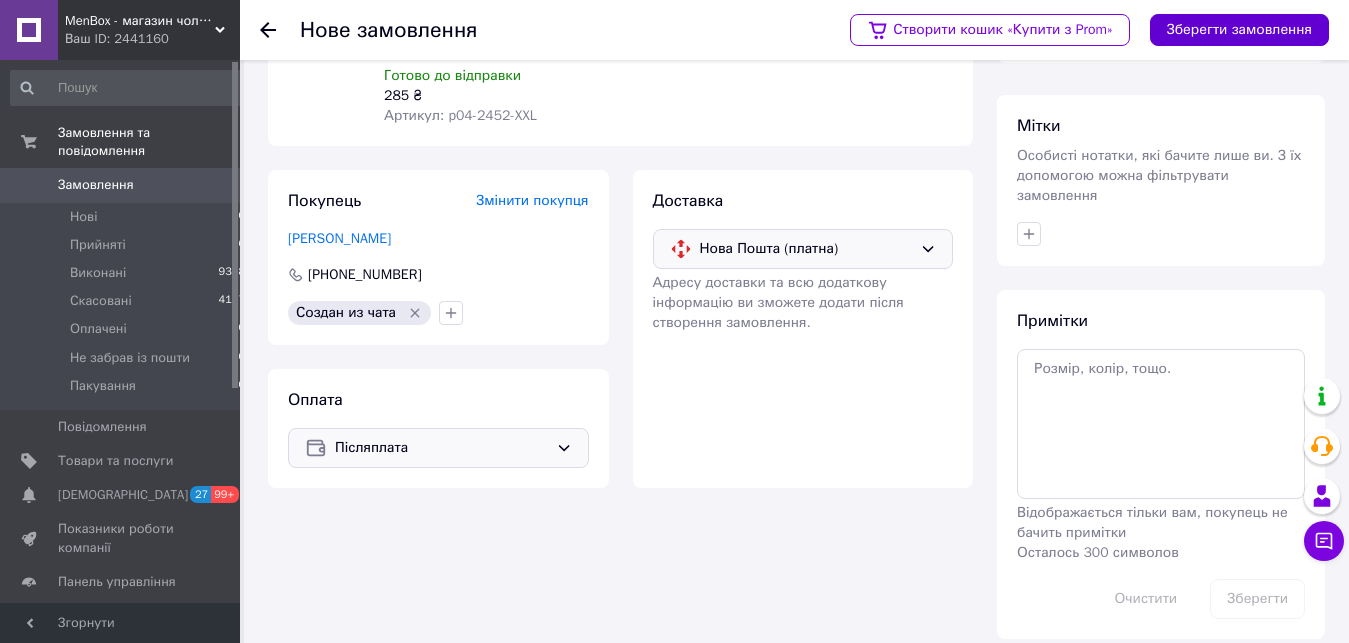 click on "Зберегти замовлення" at bounding box center (1239, 30) 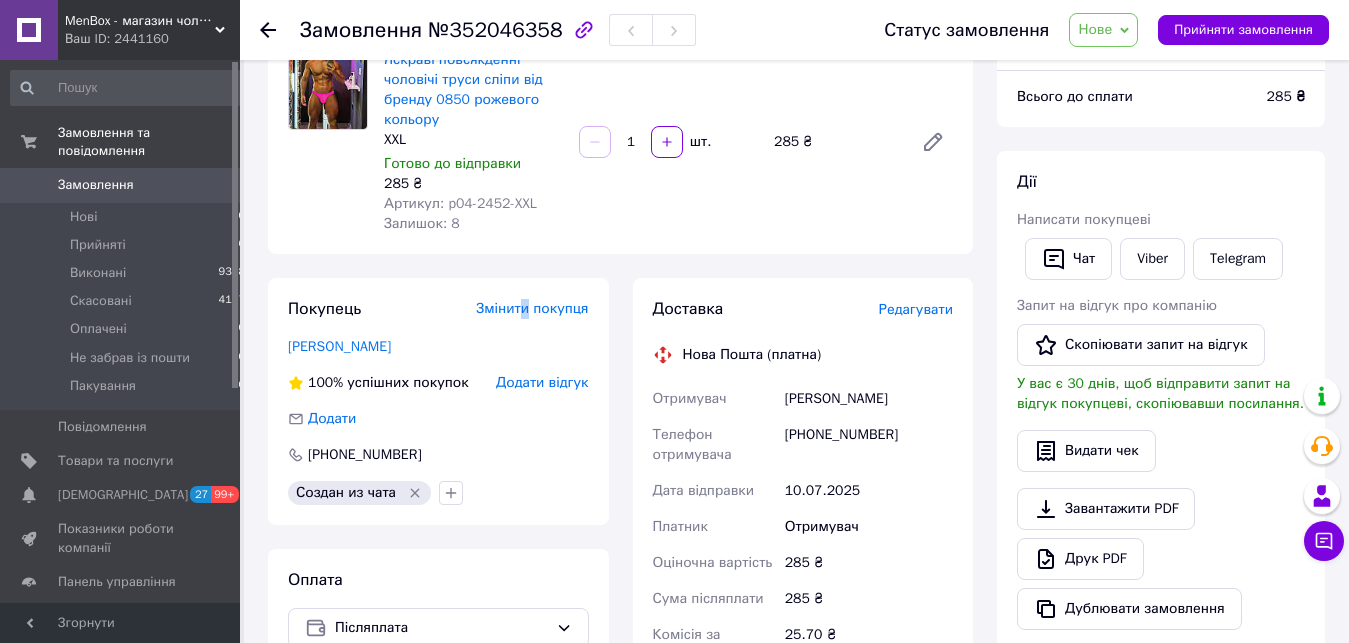 click on "Змінити покупця" at bounding box center [532, 308] 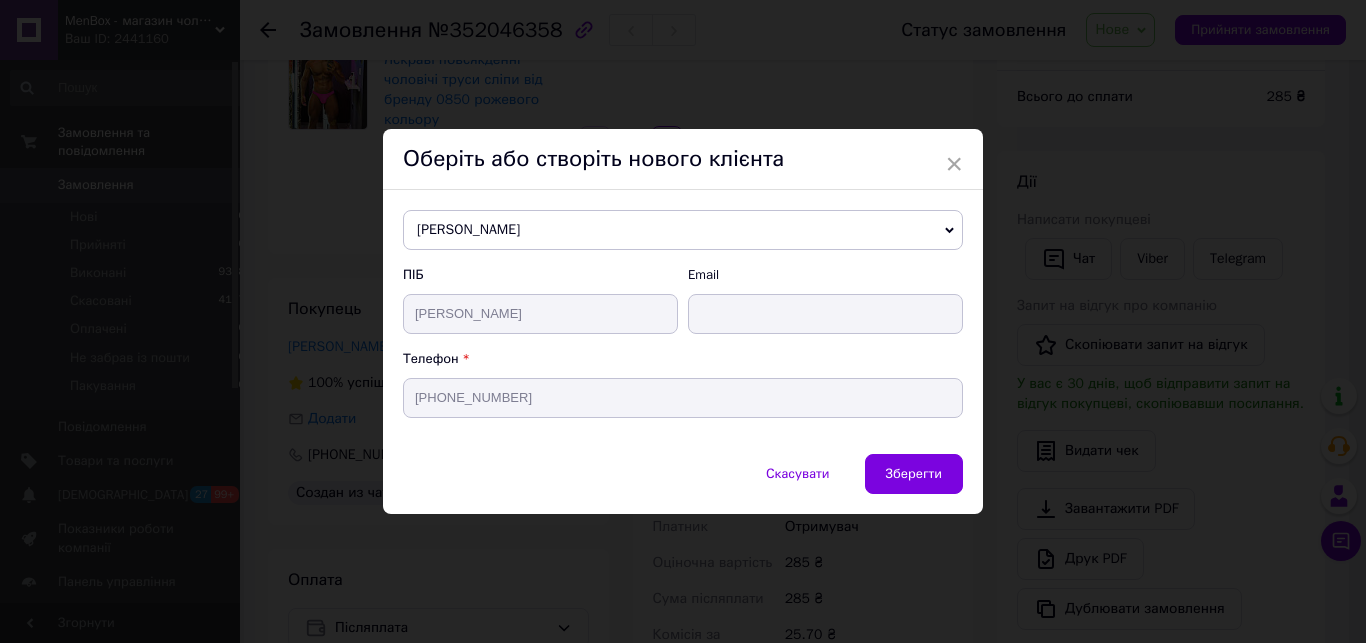 click on "[PERSON_NAME]" at bounding box center [683, 230] 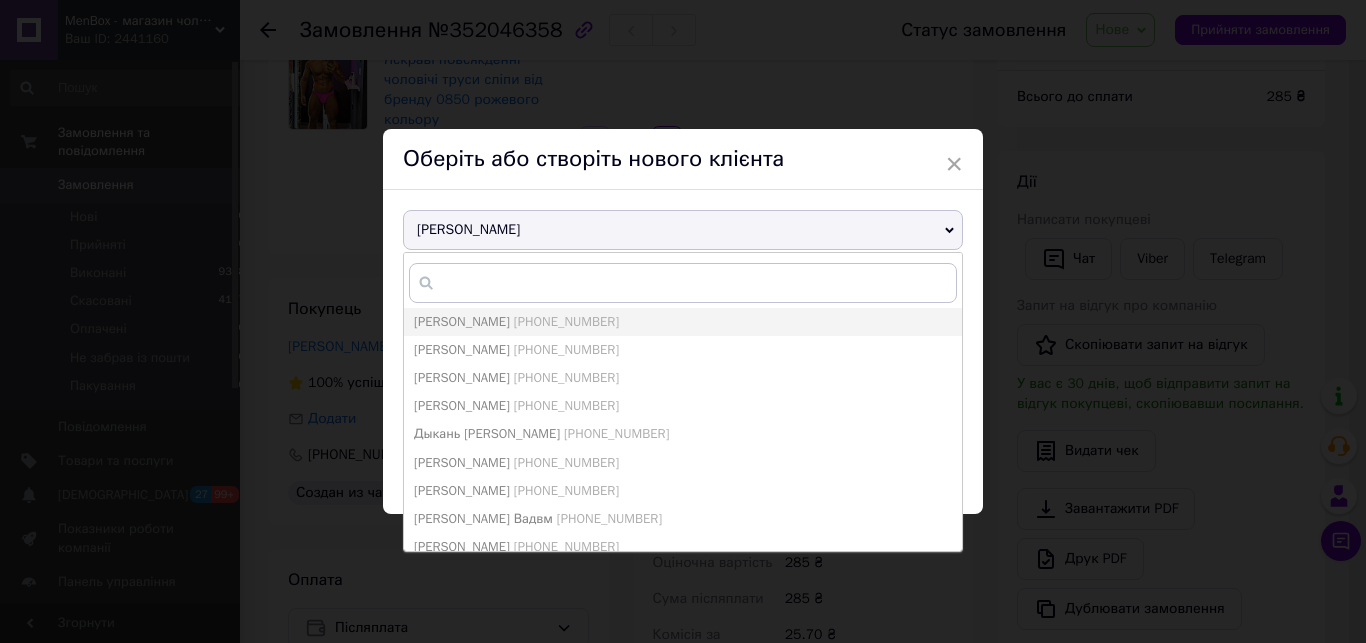 click on "[PERSON_NAME]" at bounding box center [683, 230] 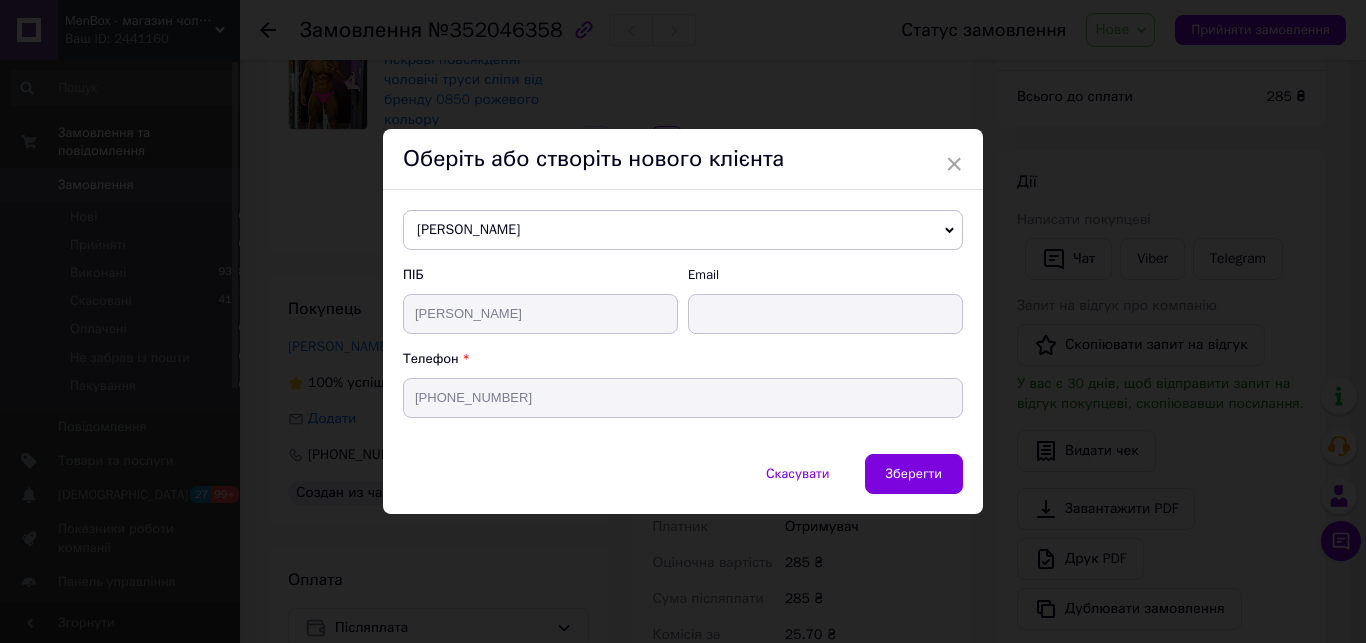 click on "[PERSON_NAME]" at bounding box center [683, 230] 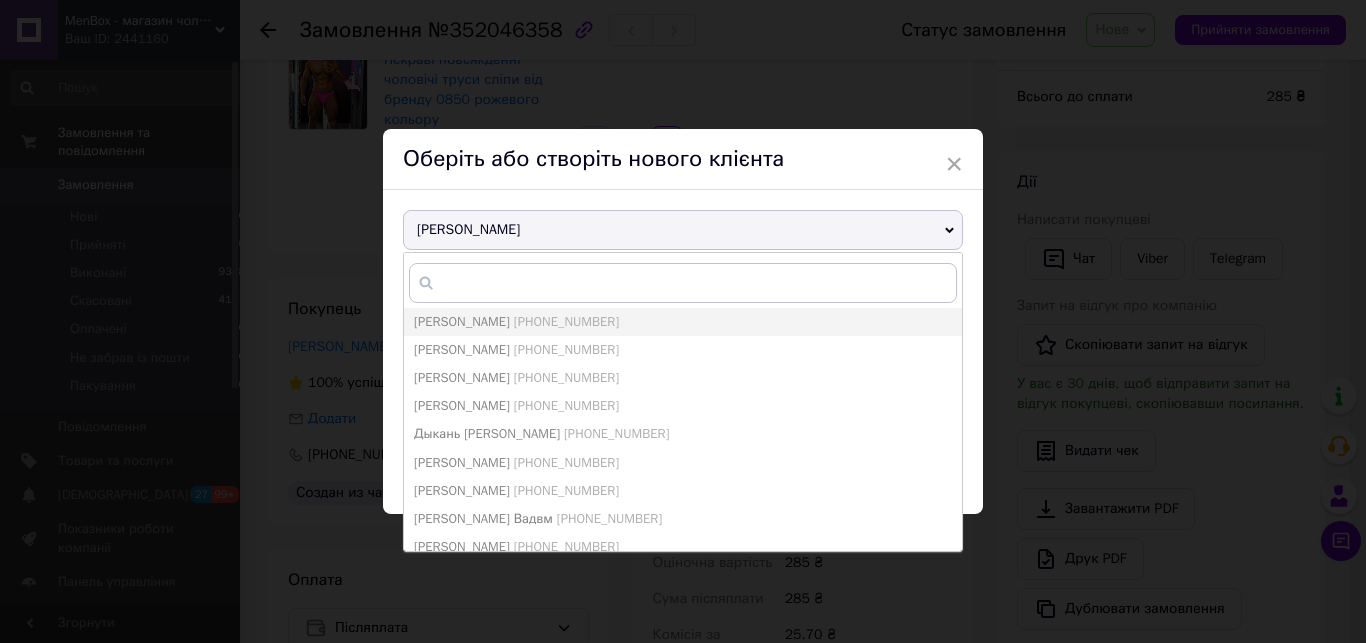 click on "[PERSON_NAME]" at bounding box center (683, 230) 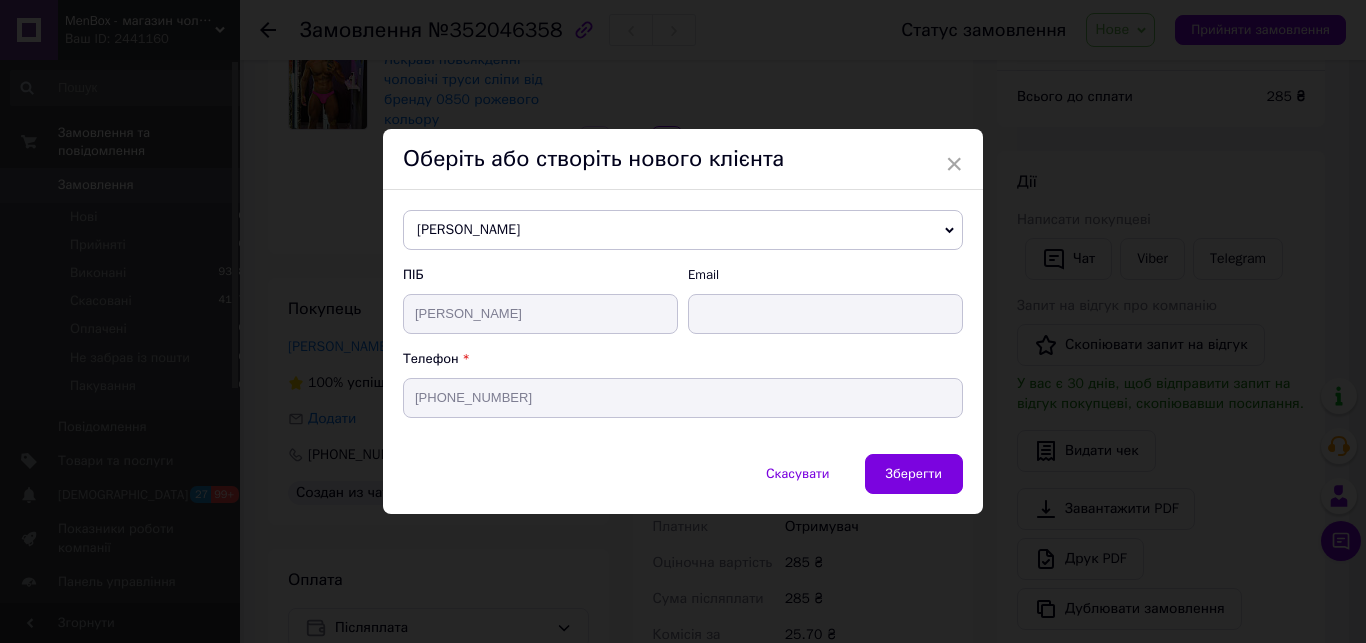 click on "×" at bounding box center [954, 164] 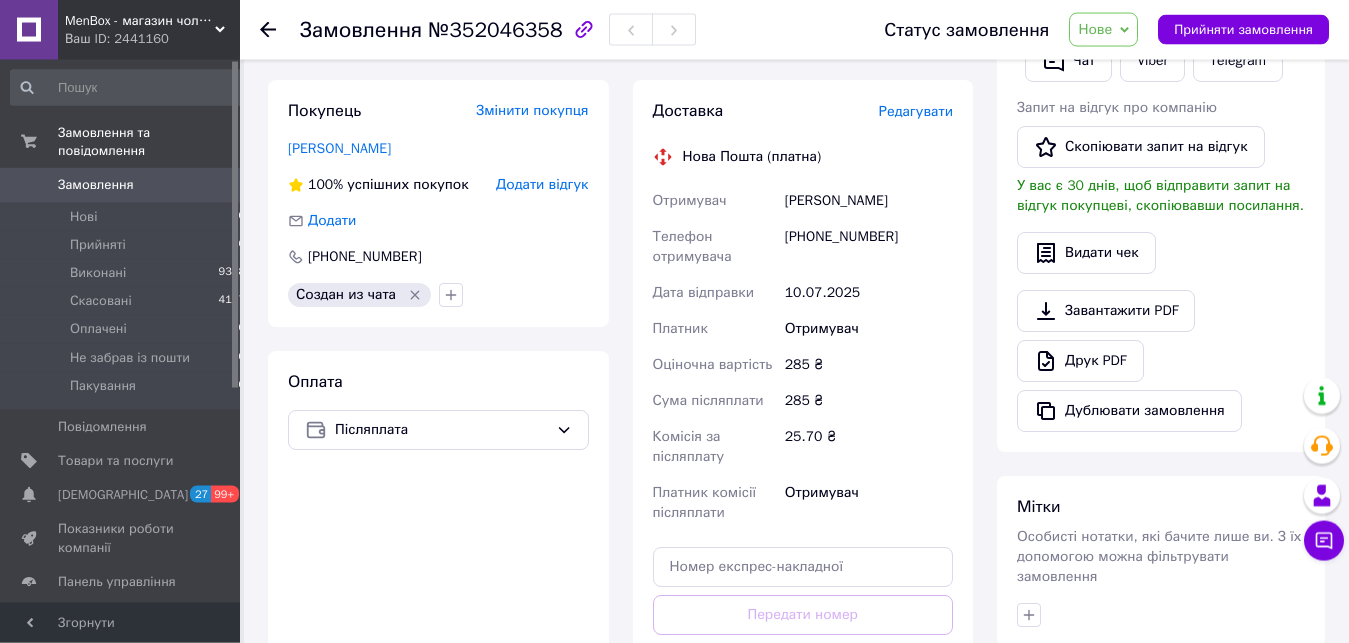 scroll, scrollTop: 389, scrollLeft: 0, axis: vertical 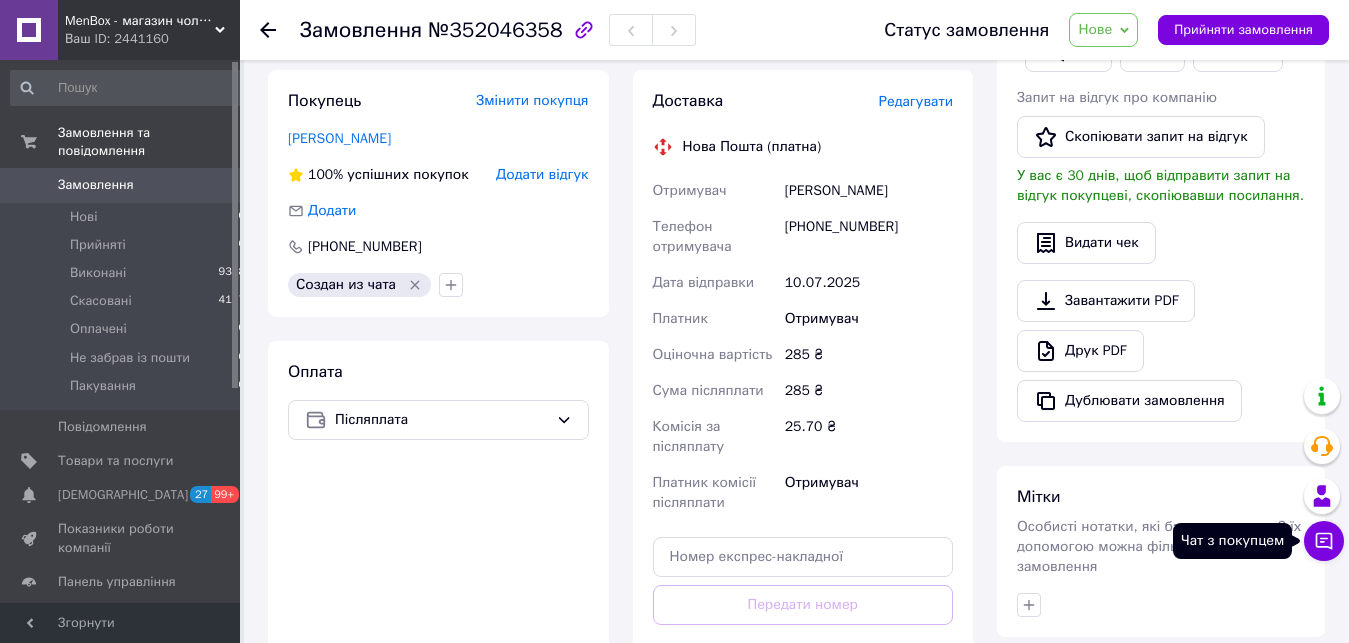 click 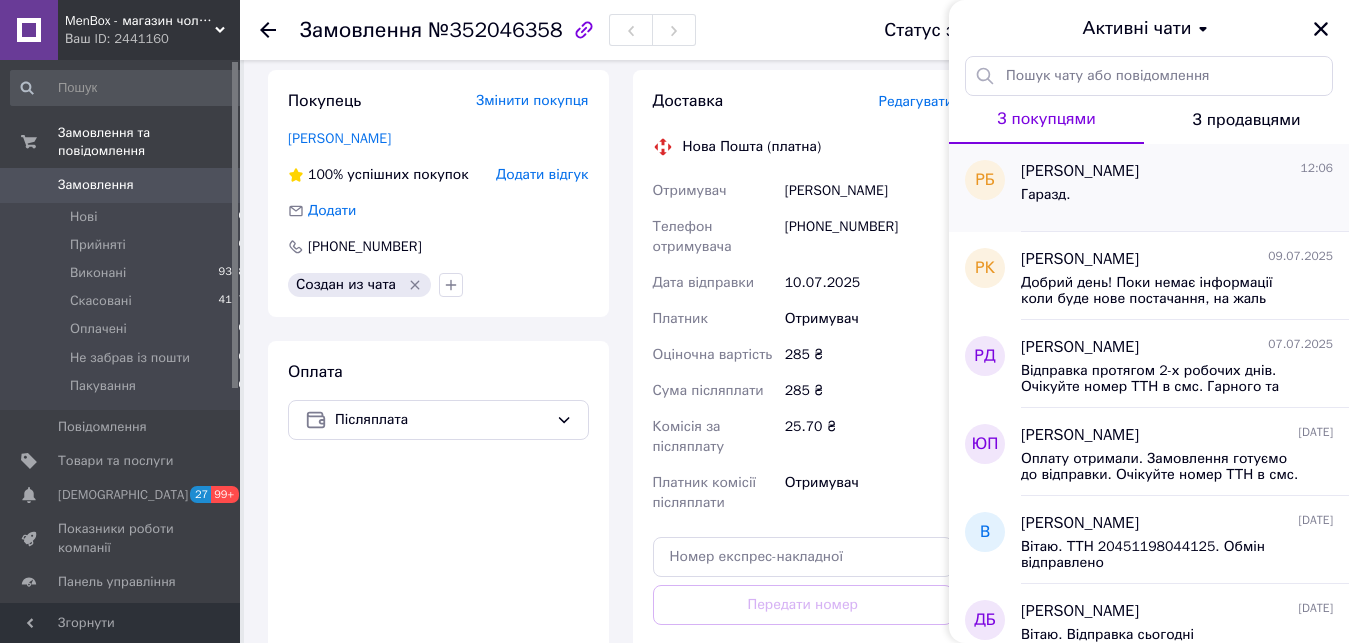 click on "Гаразд." at bounding box center (1177, 199) 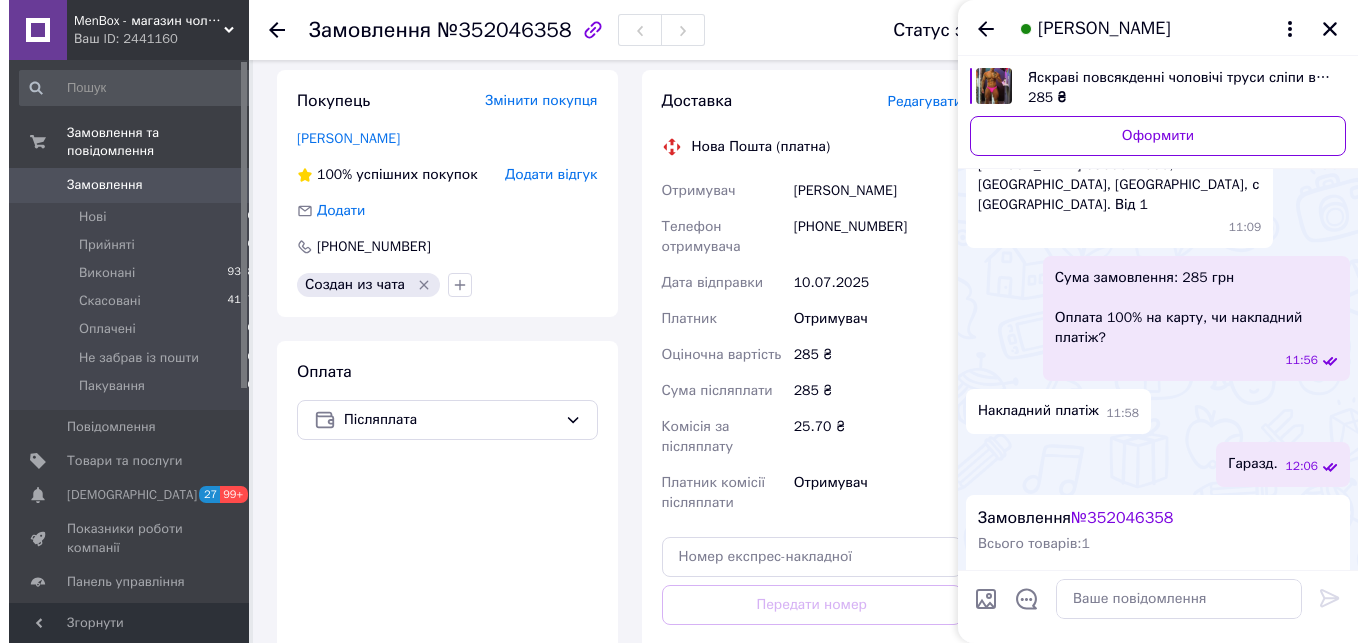 scroll, scrollTop: 503, scrollLeft: 0, axis: vertical 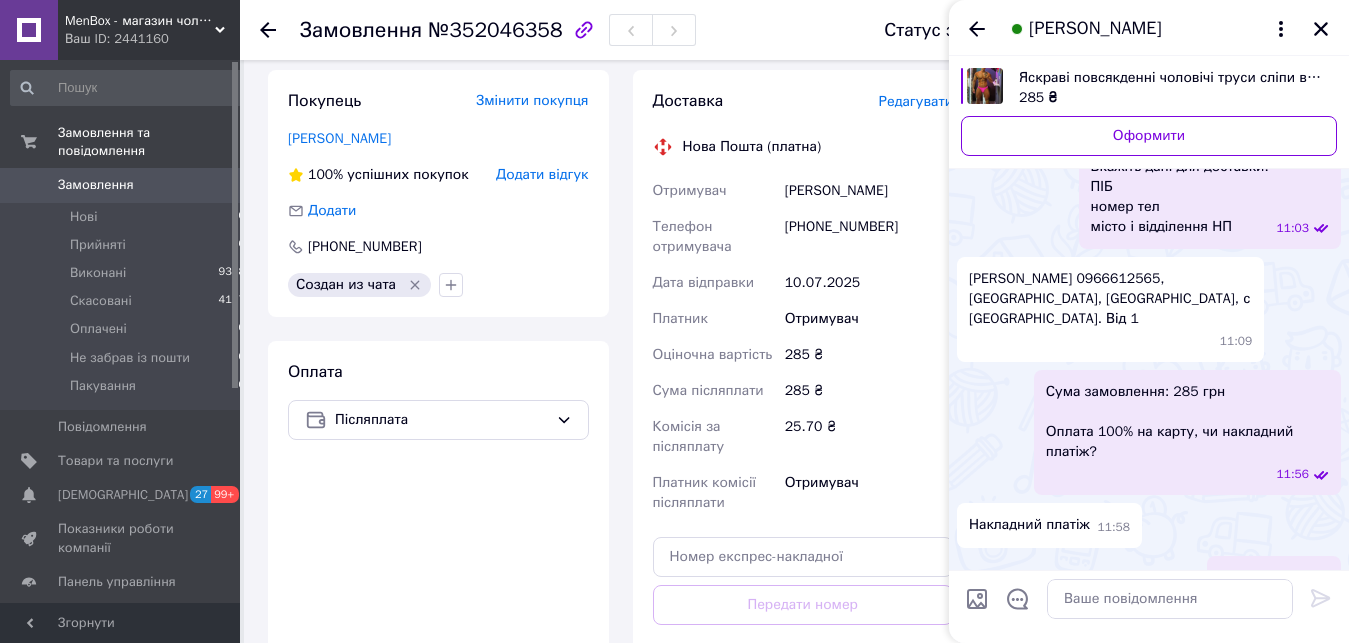 click on "Редагувати" at bounding box center [916, 101] 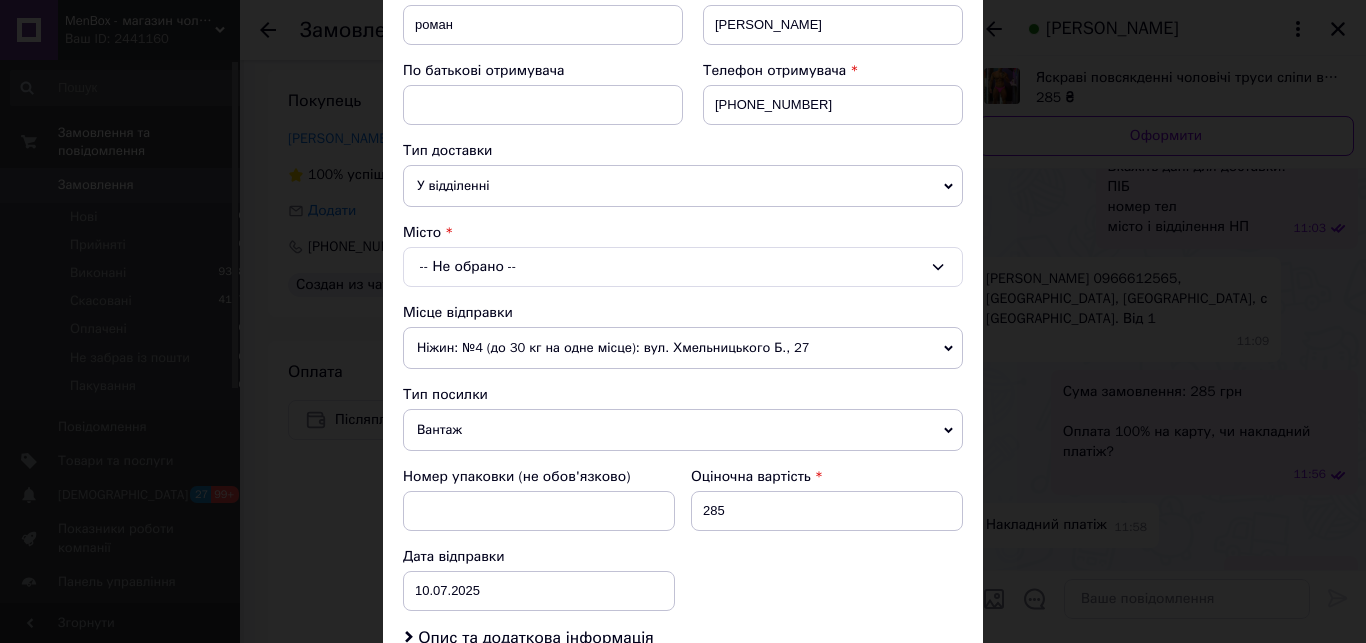 scroll, scrollTop: 342, scrollLeft: 0, axis: vertical 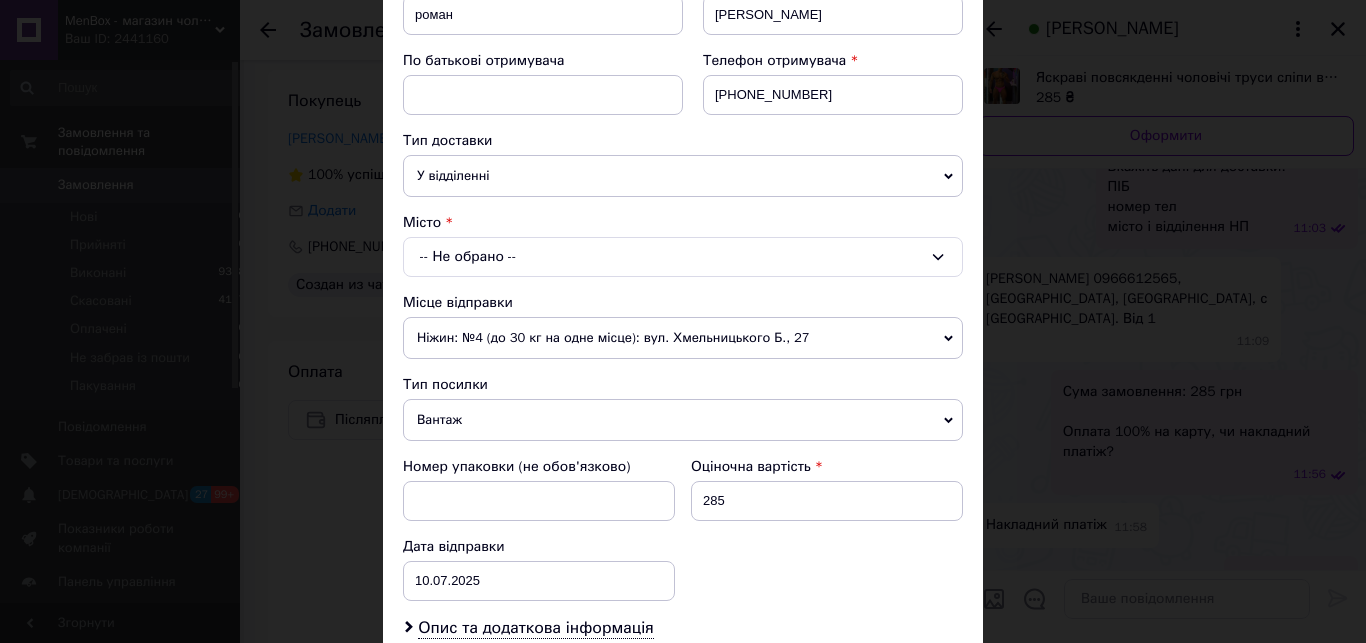 click on "-- Не обрано --" at bounding box center [683, 257] 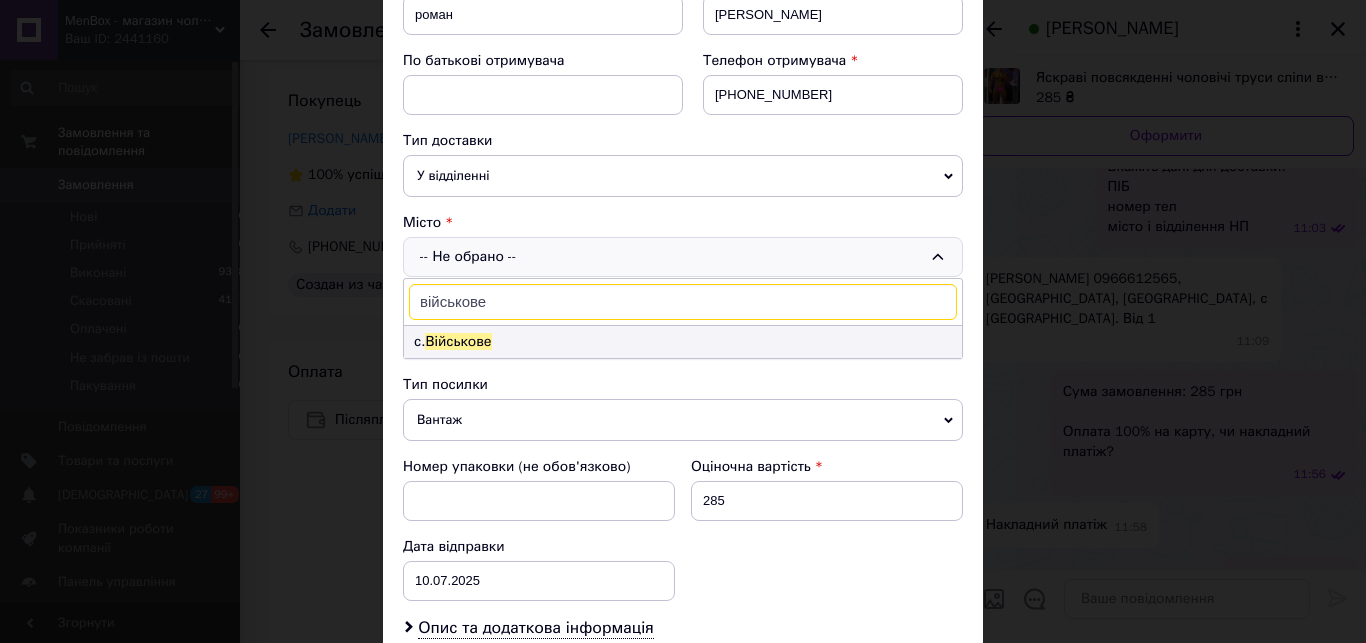 type on "військове" 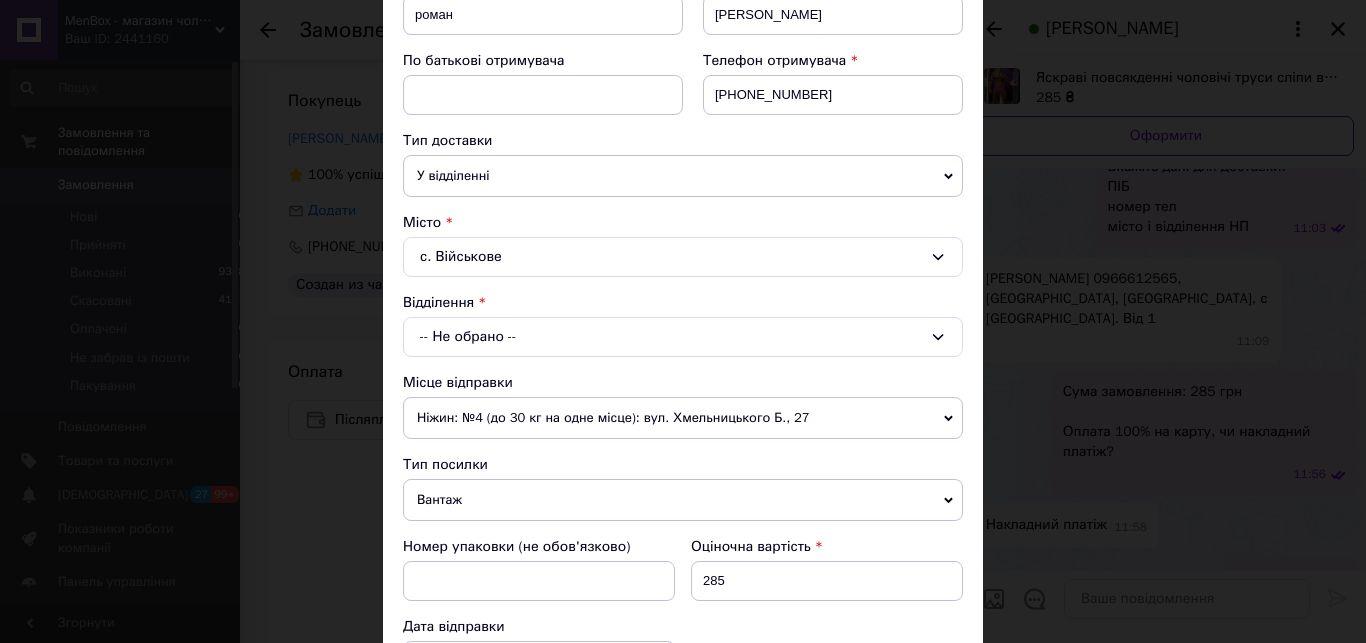 click on "-- Не обрано --" at bounding box center [683, 337] 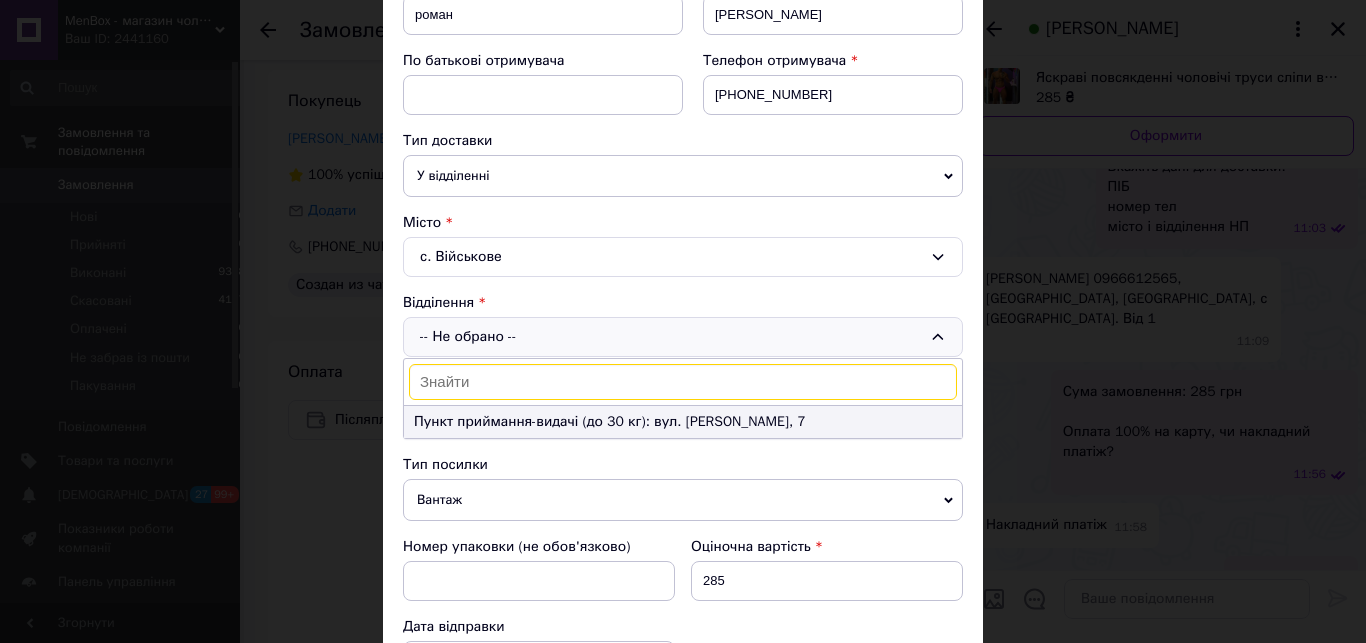 click on "Пункт приймання-видачі (до 30 кг): вул. [PERSON_NAME], 7" at bounding box center [683, 422] 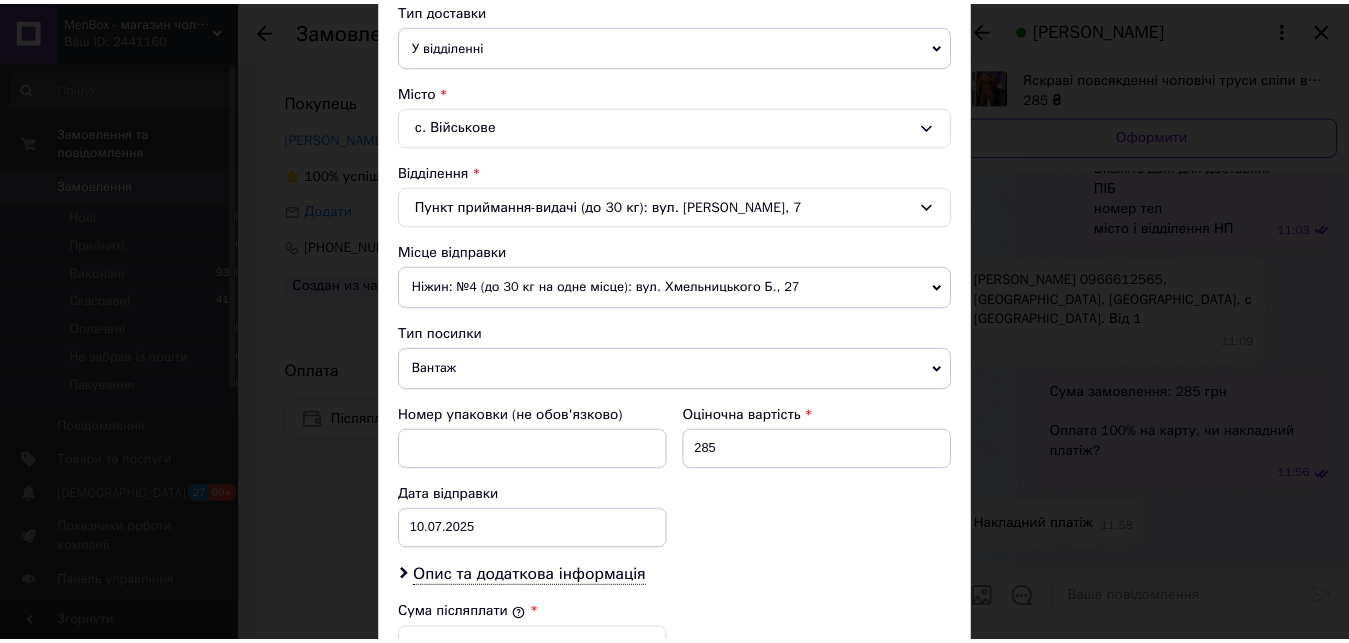 scroll, scrollTop: 798, scrollLeft: 0, axis: vertical 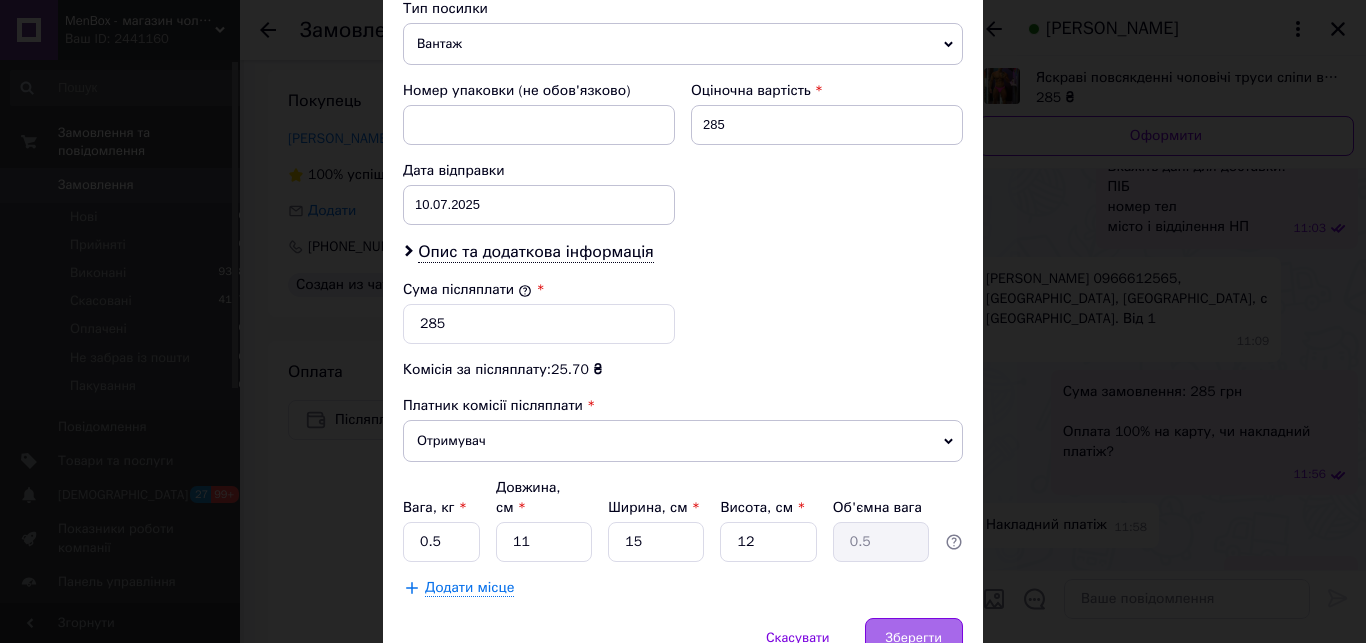 click on "Зберегти" at bounding box center [914, 638] 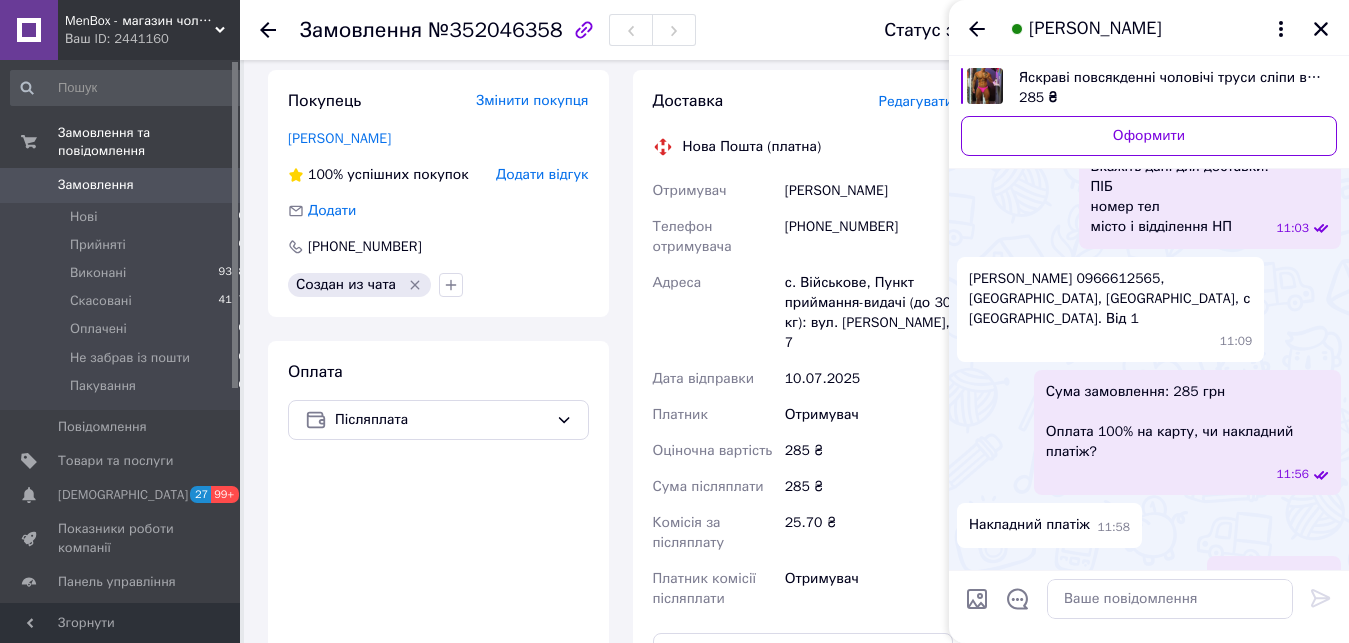 click on "Оплата Післяплата" at bounding box center [438, 585] 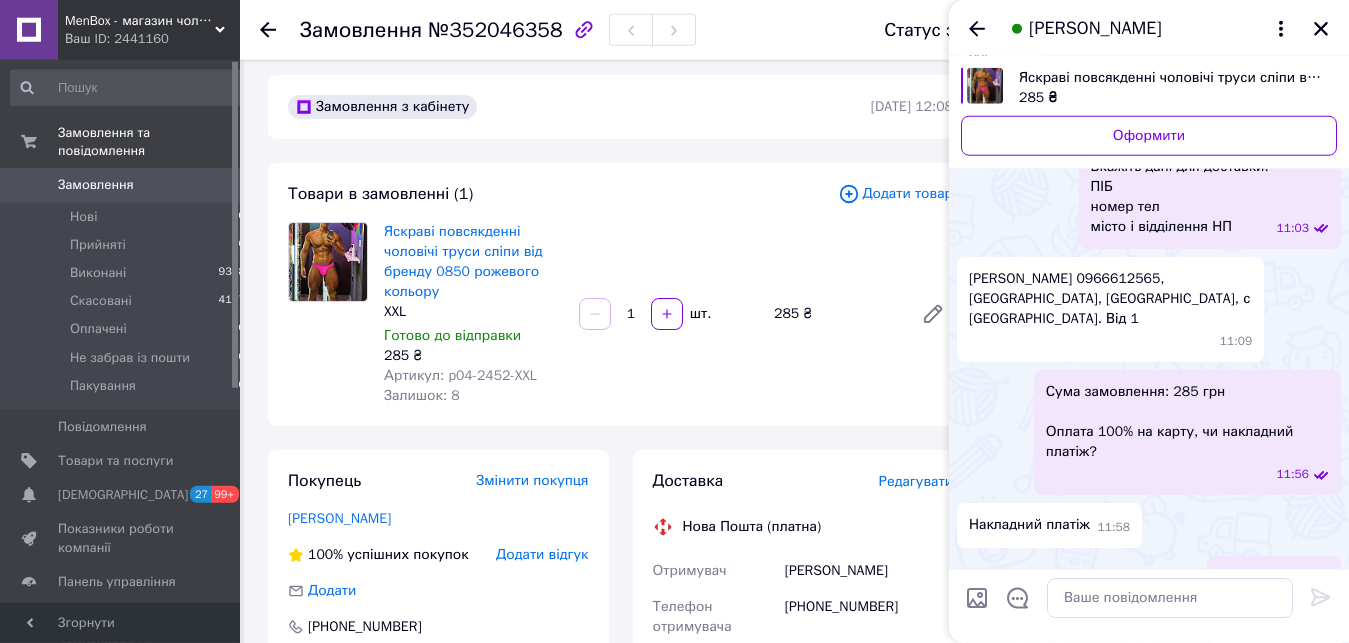 scroll, scrollTop: 0, scrollLeft: 0, axis: both 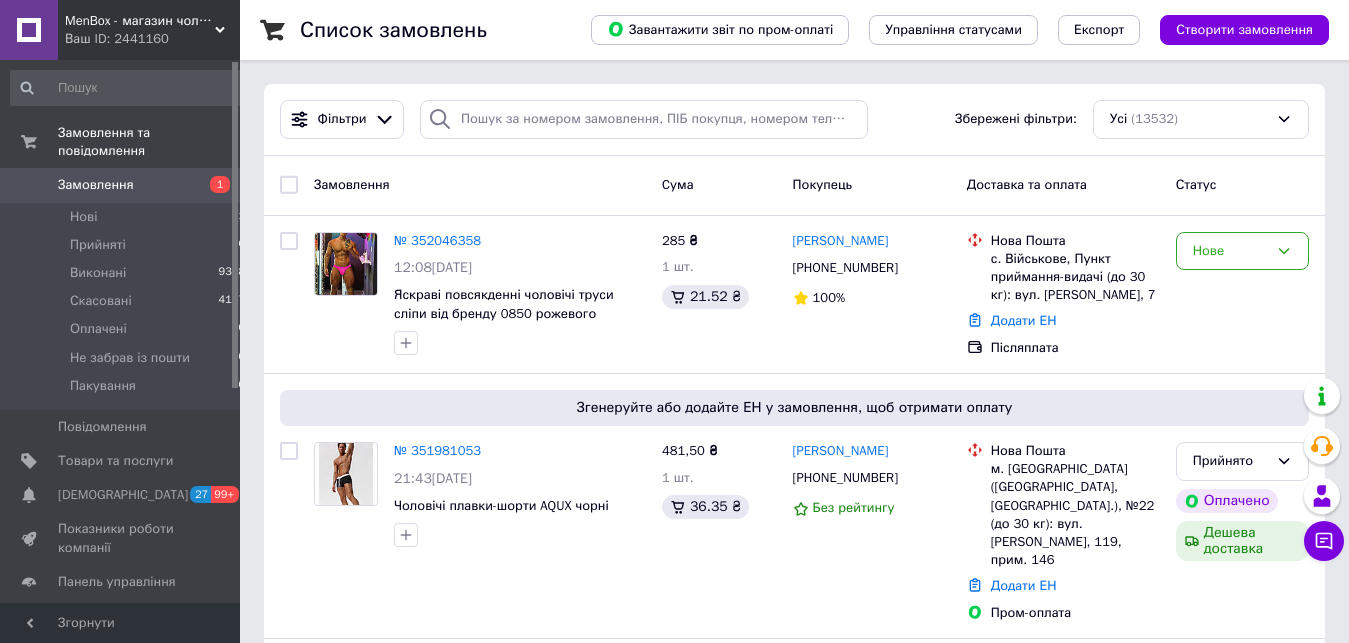 click 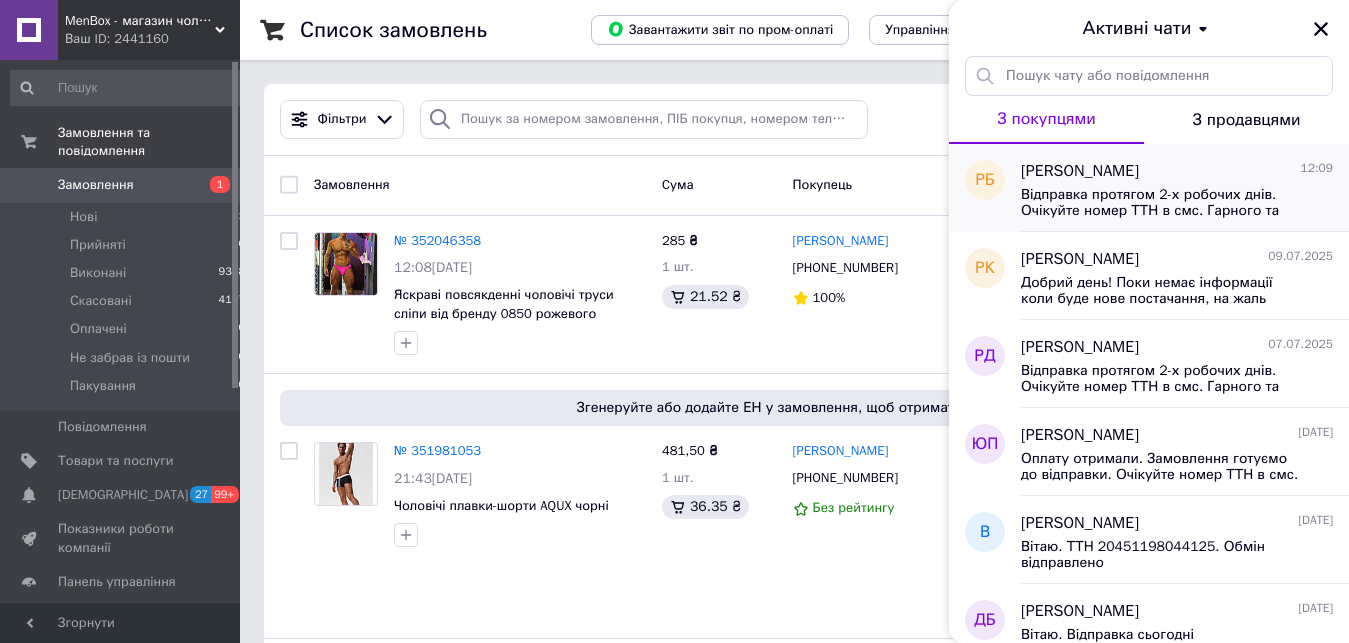 click on "Відправка протягом 2-х робочих днів. Очікуйте номер ТТН в смс. Гарного та безпечного дня! 💙💛
P.S. Підписуйтесь на нас в Instagram:  https://www.instagram.com/_menboxua_/" at bounding box center (1177, 201) 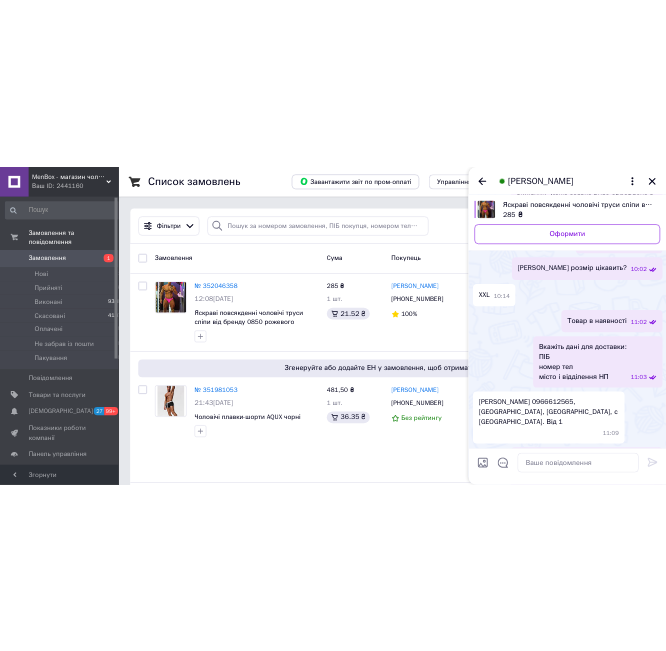 scroll, scrollTop: 334, scrollLeft: 0, axis: vertical 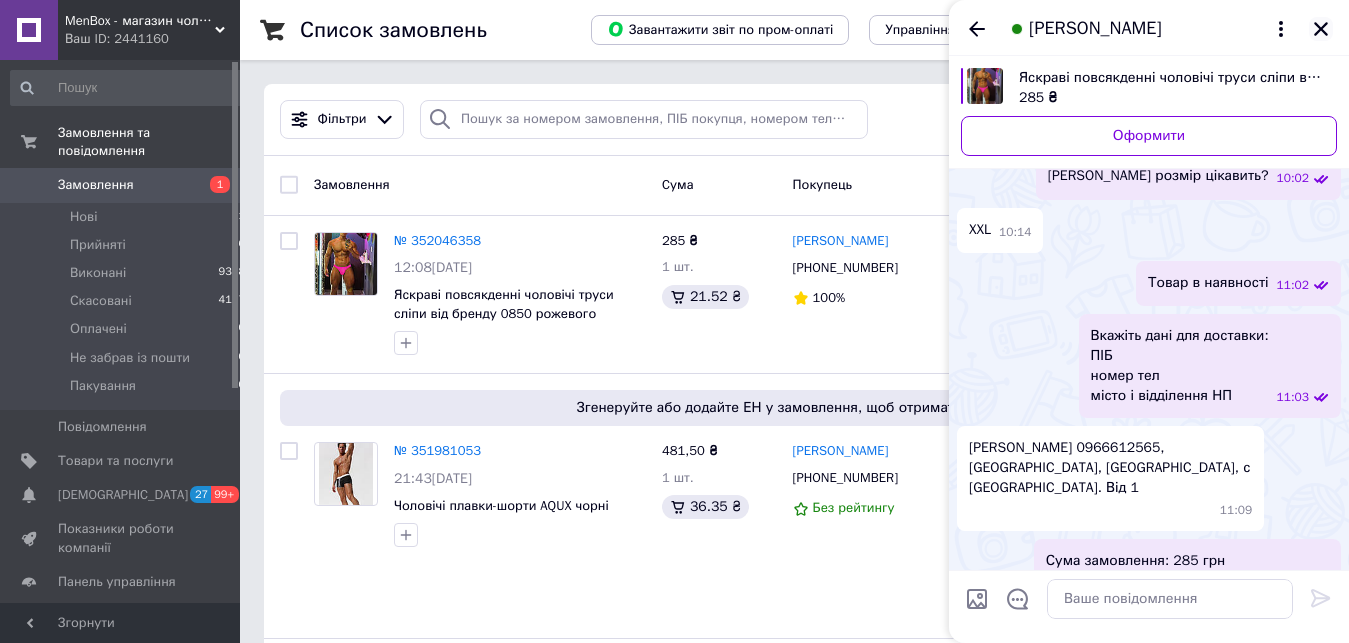 click 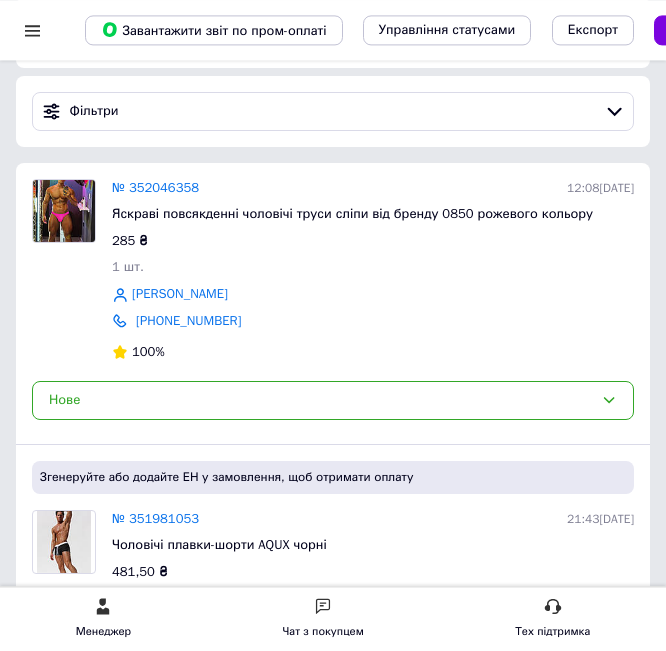 scroll, scrollTop: 102, scrollLeft: 0, axis: vertical 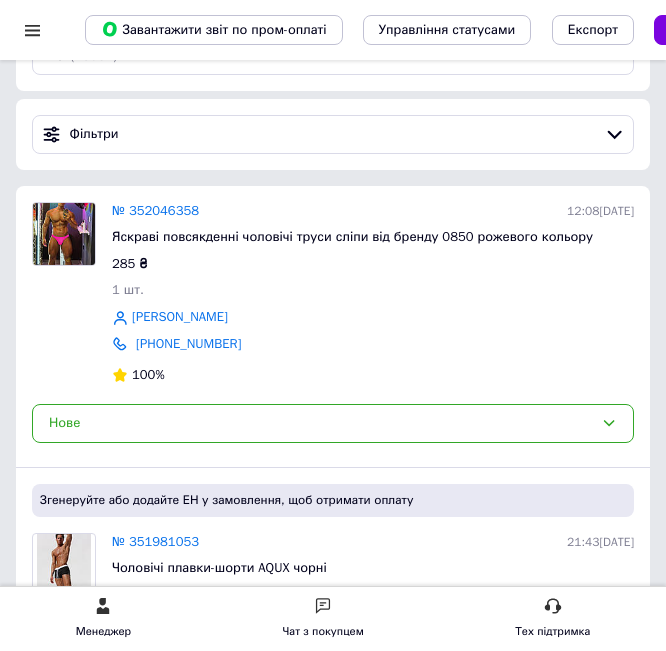 click on "Чат з покупцем" at bounding box center (323, 631) 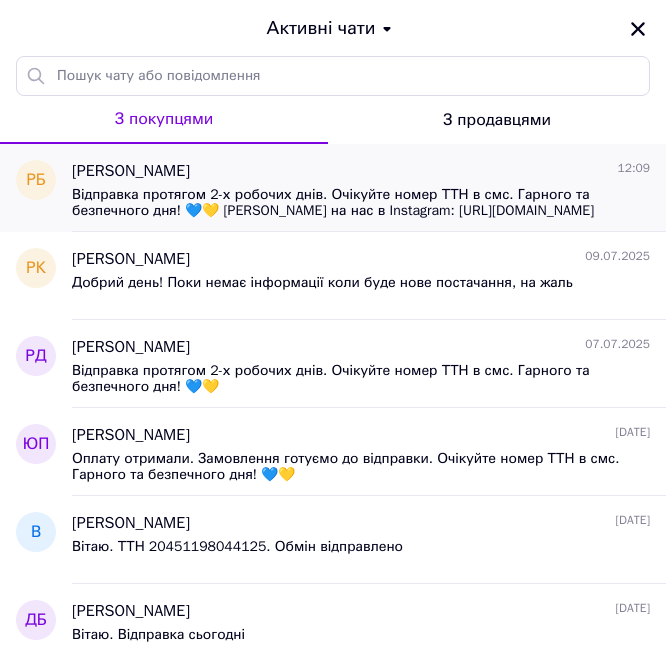 click on "Відправка протягом 2-х робочих днів. Очікуйте номер ТТН в смс. Гарного та безпечного дня! 💙💛
P.S. Підписуйтесь на нас в Instagram:  https://www.instagram.com/_menboxua_/" at bounding box center (347, 203) 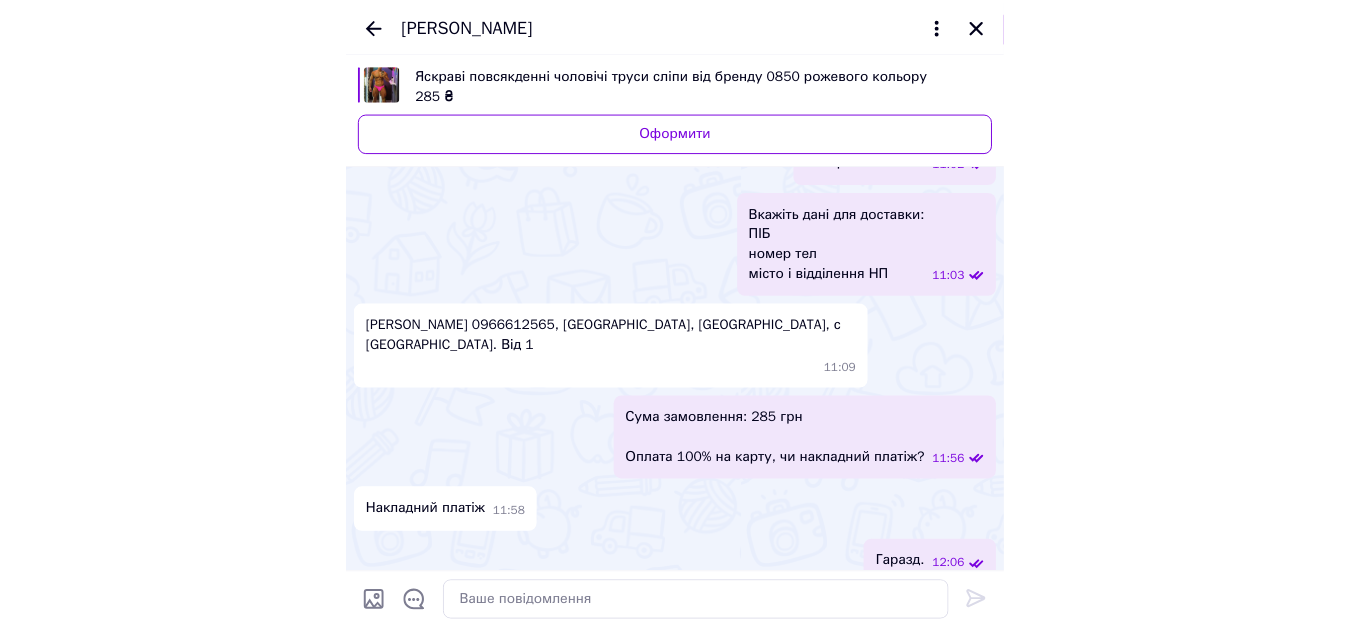 scroll, scrollTop: 407, scrollLeft: 0, axis: vertical 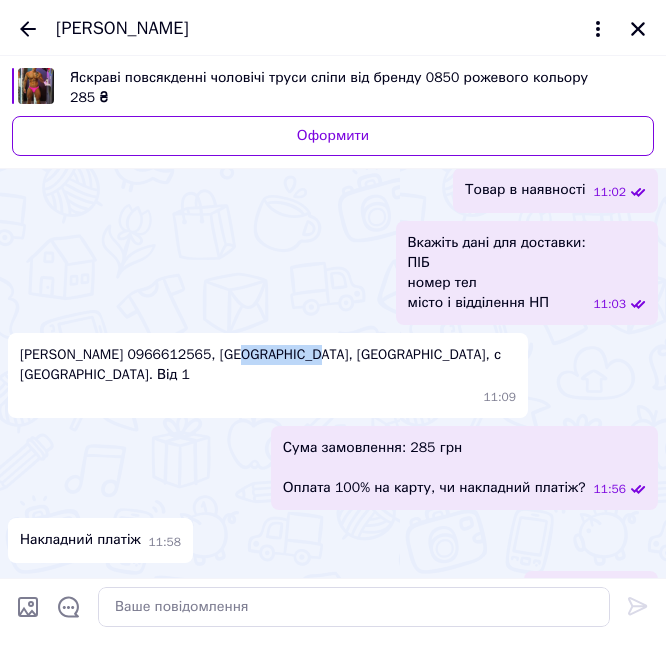 drag, startPoint x: 310, startPoint y: 335, endPoint x: 234, endPoint y: 335, distance: 76 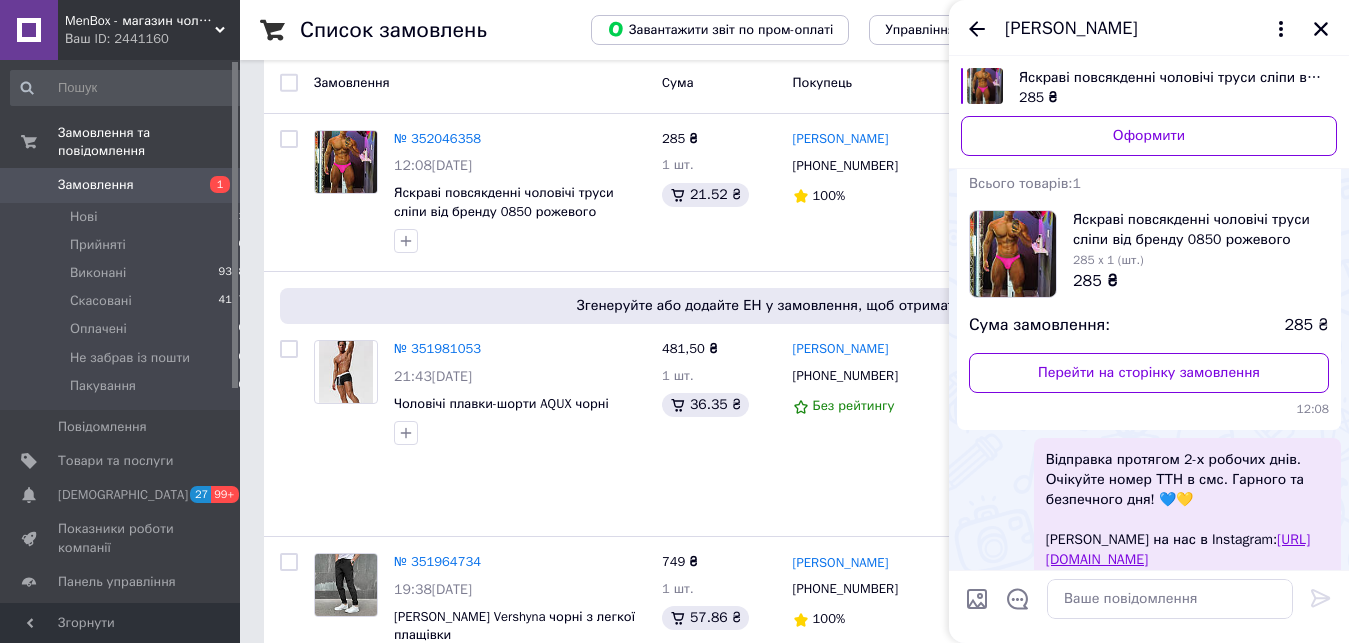 scroll, scrollTop: 1127, scrollLeft: 0, axis: vertical 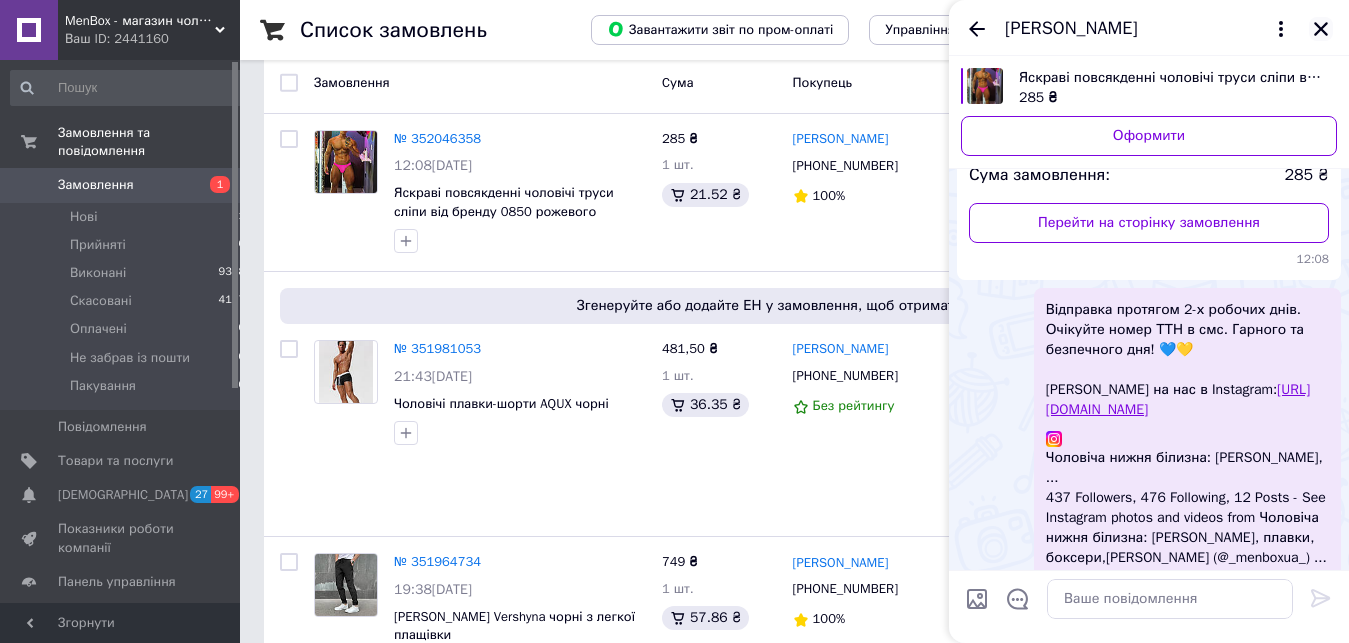 click 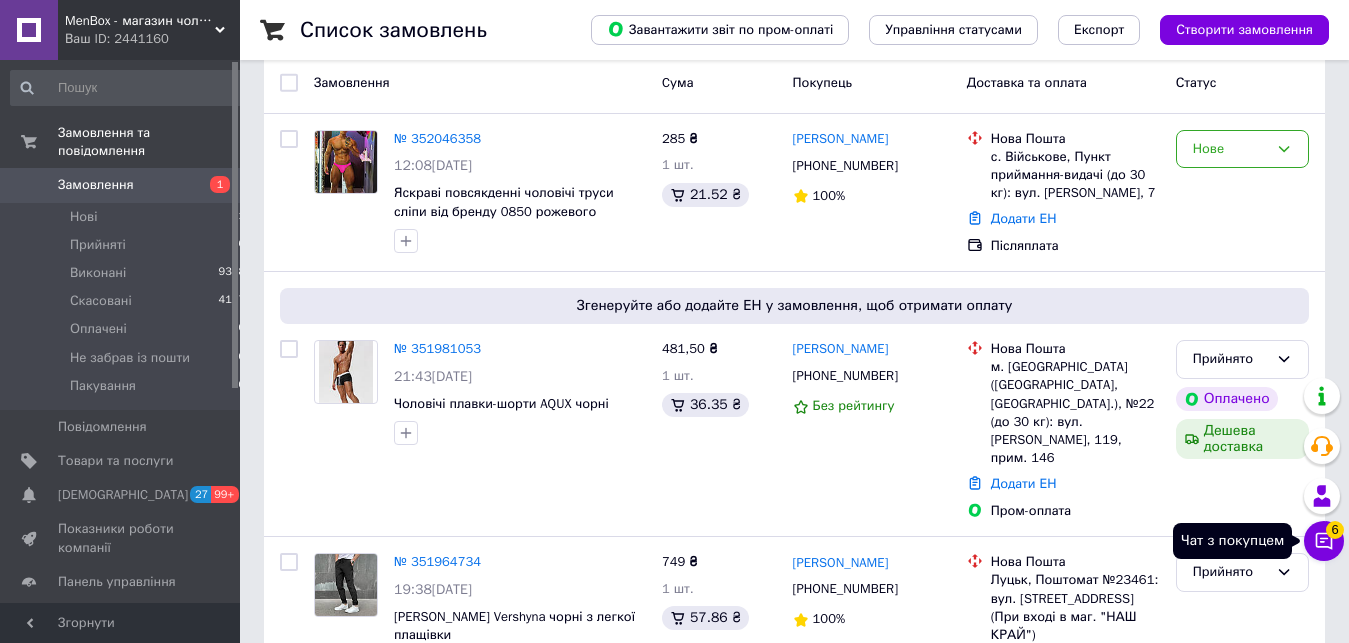 click 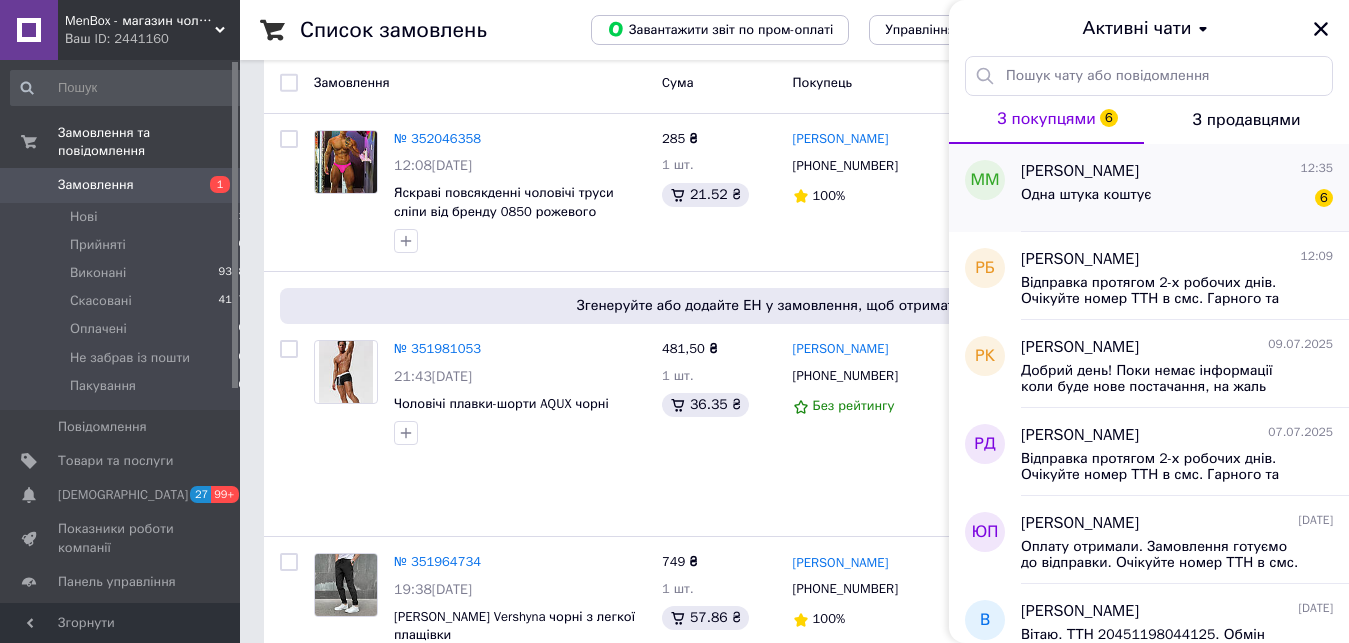 click on "Одна штука коштує" at bounding box center [1086, 201] 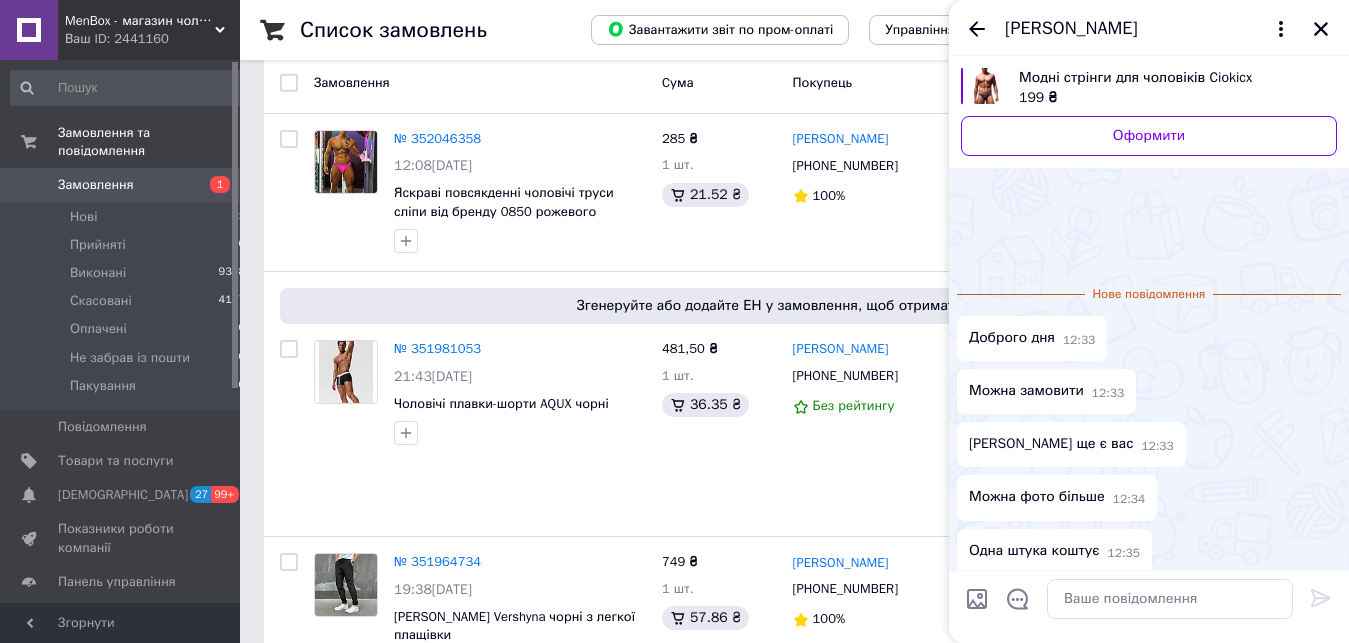 scroll, scrollTop: 85, scrollLeft: 0, axis: vertical 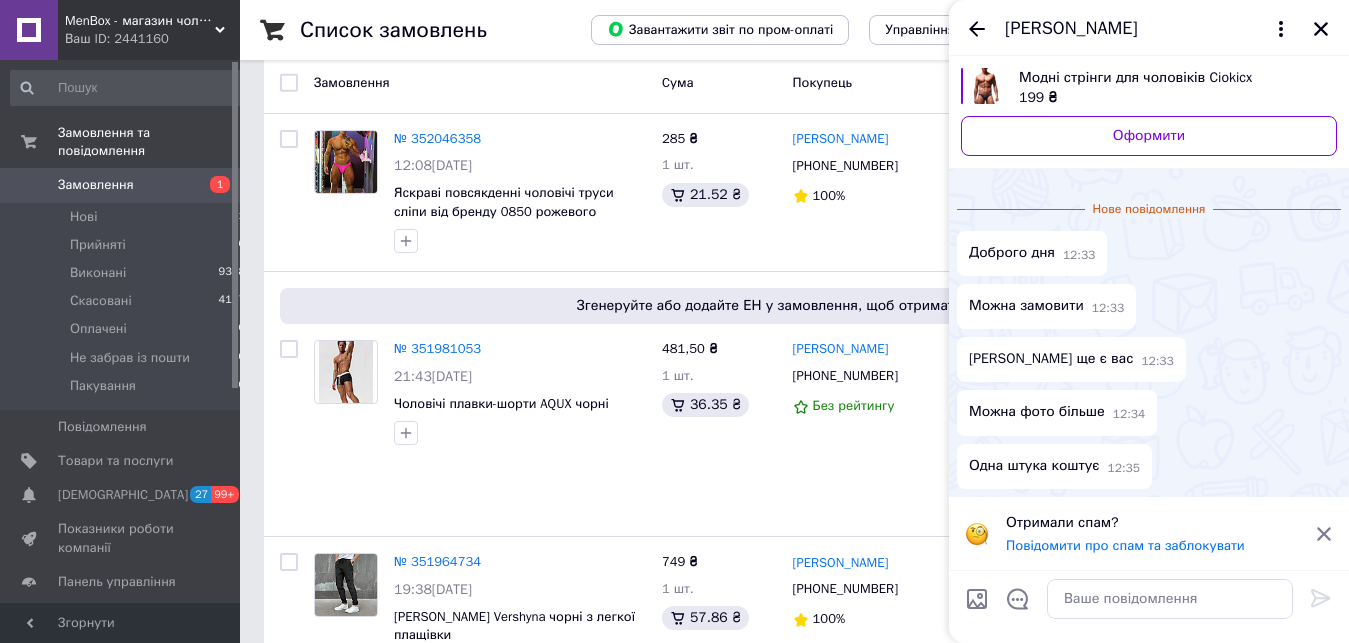 click on "Доброго дня 12:33" at bounding box center (1149, 253) 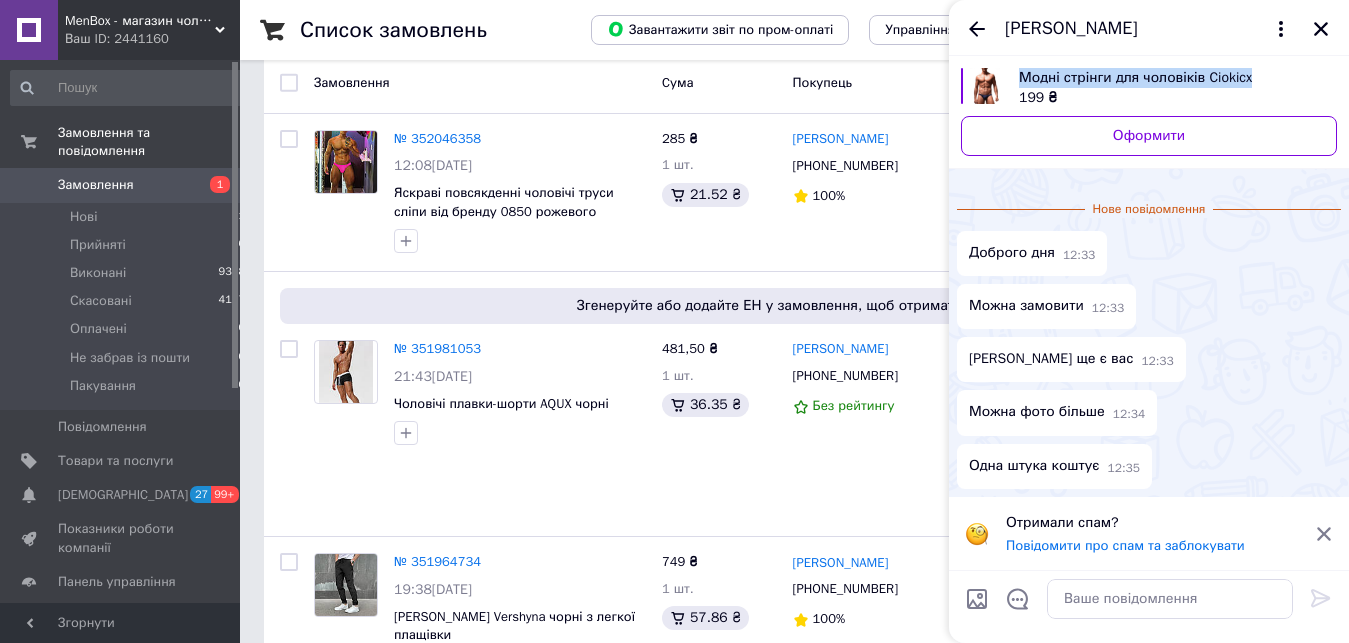 drag, startPoint x: 1014, startPoint y: 56, endPoint x: 1252, endPoint y: 86, distance: 239.8833 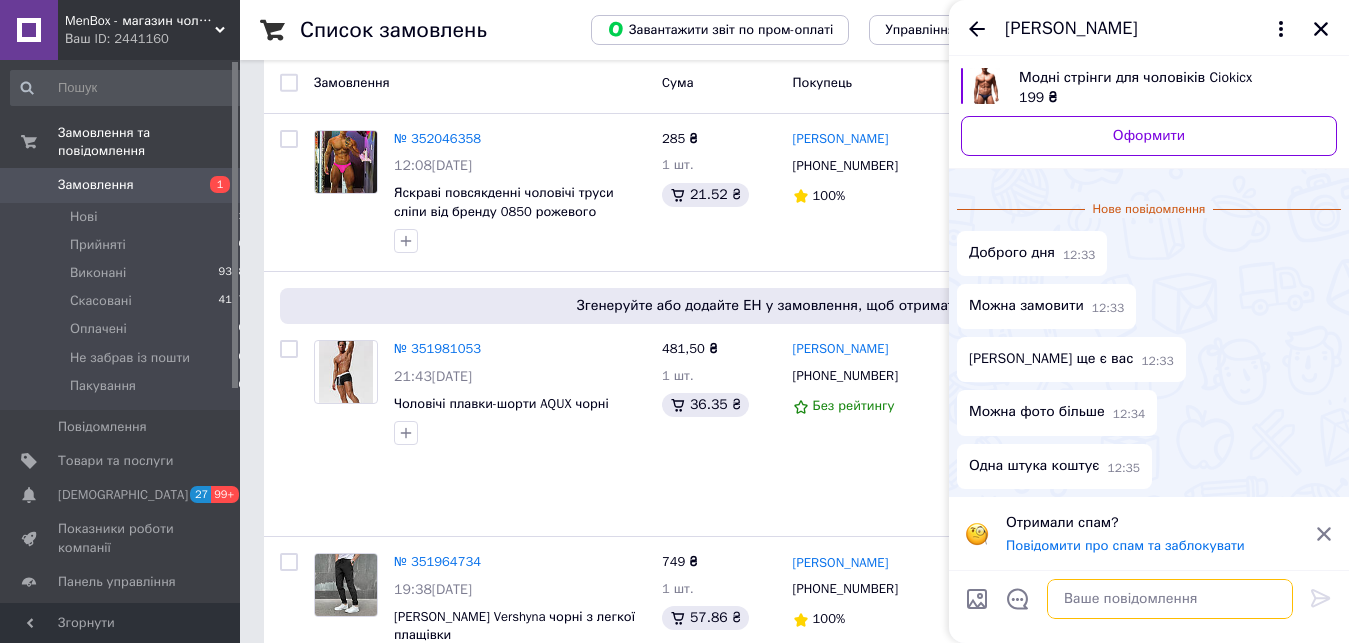 click at bounding box center [1170, 599] 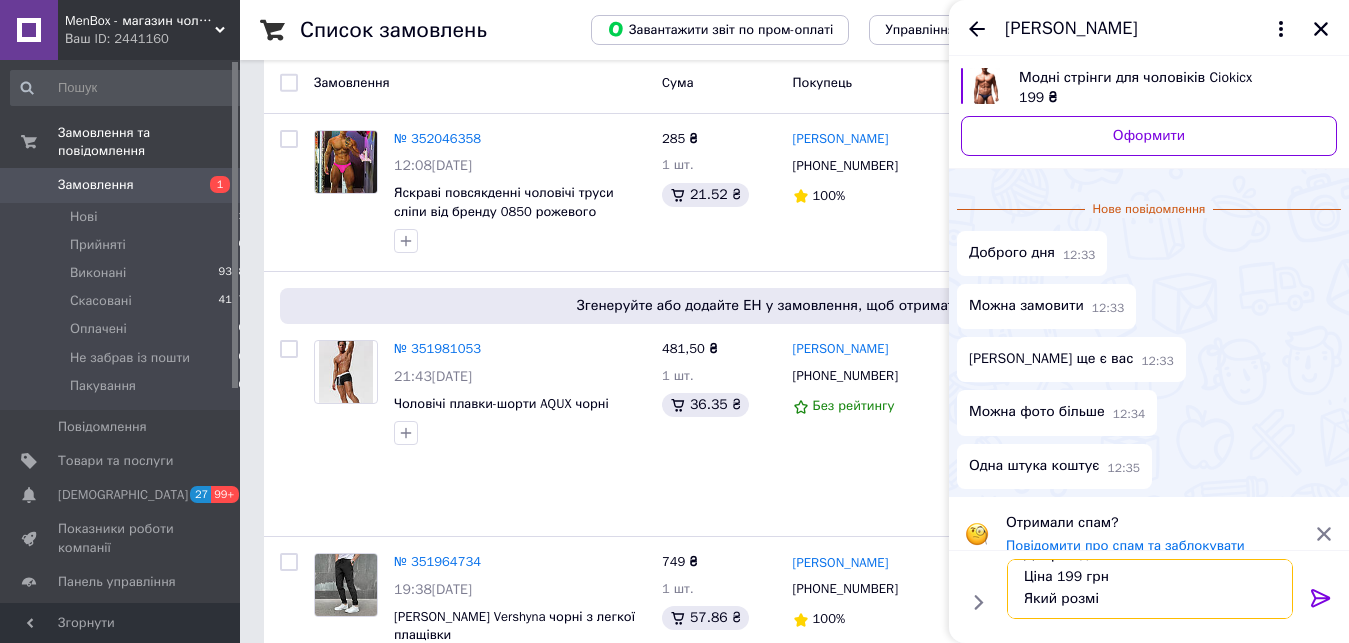 scroll, scrollTop: 24, scrollLeft: 0, axis: vertical 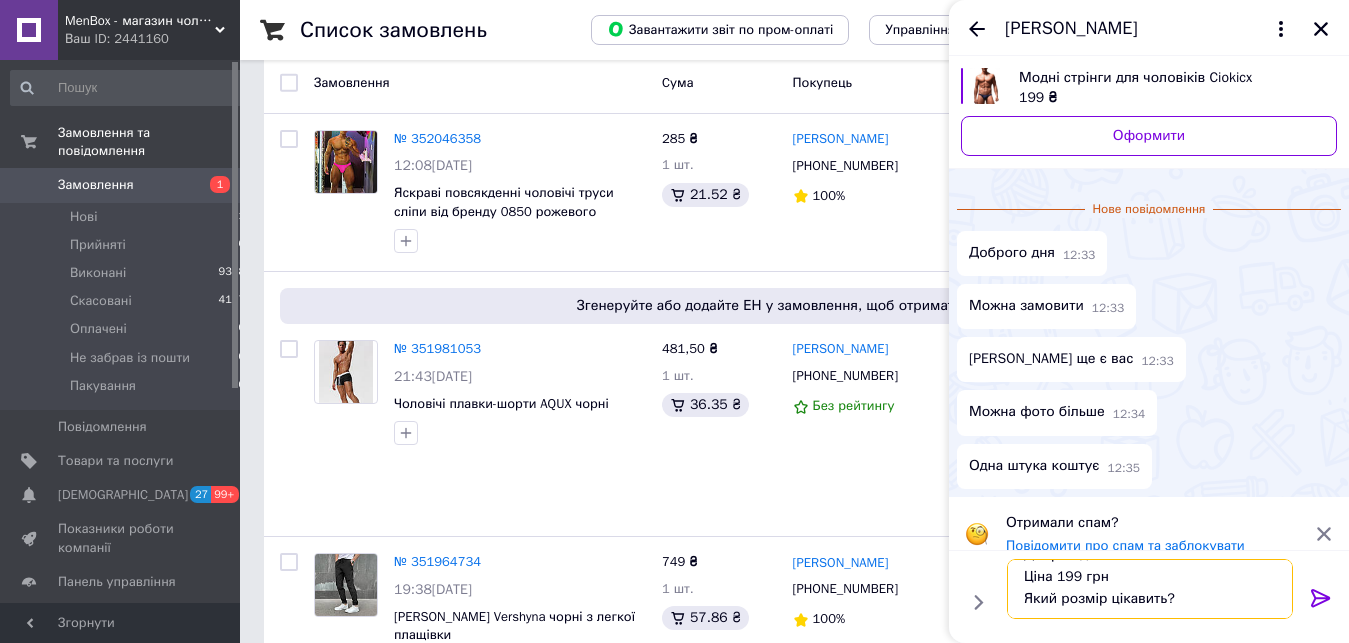type on "Добрий день!
Ціна 199 грн
Який розмір цікавить?" 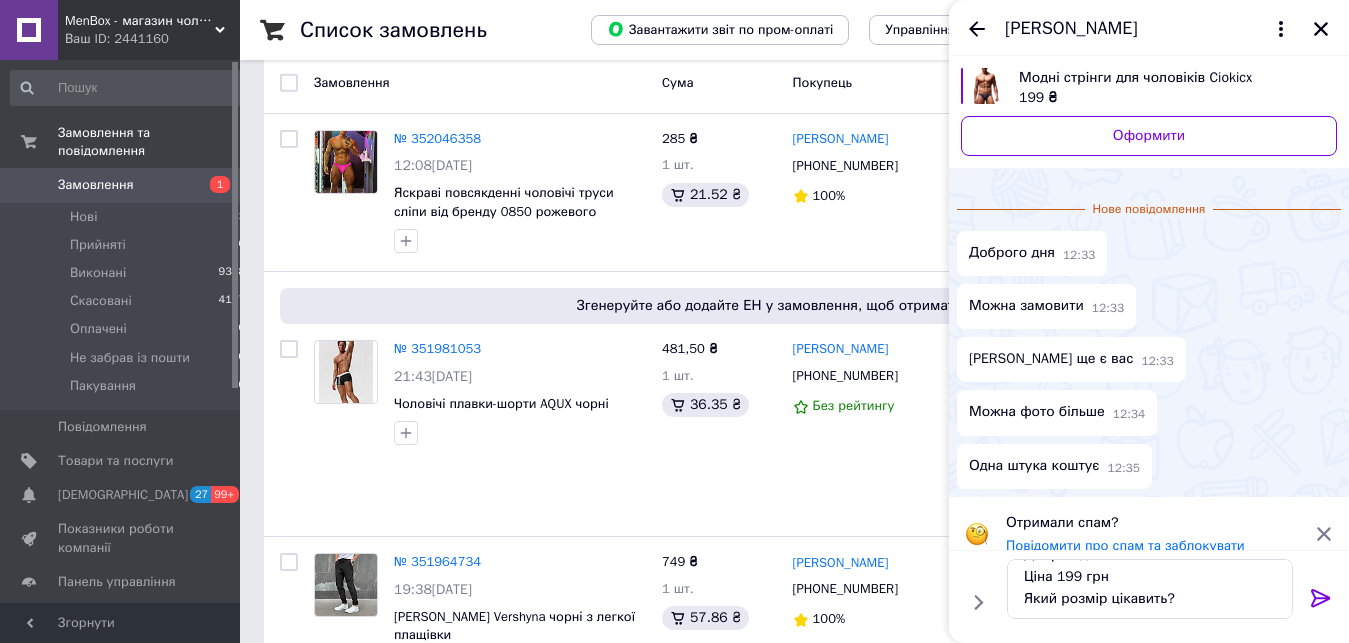 click 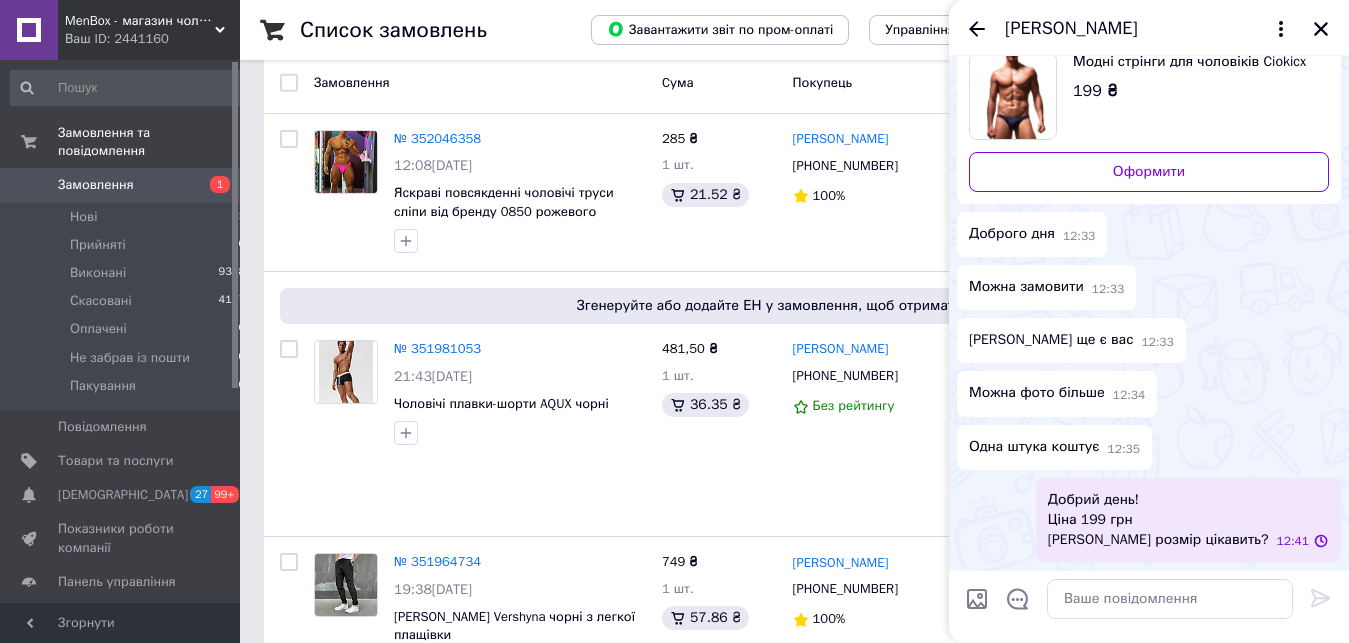 scroll, scrollTop: 0, scrollLeft: 0, axis: both 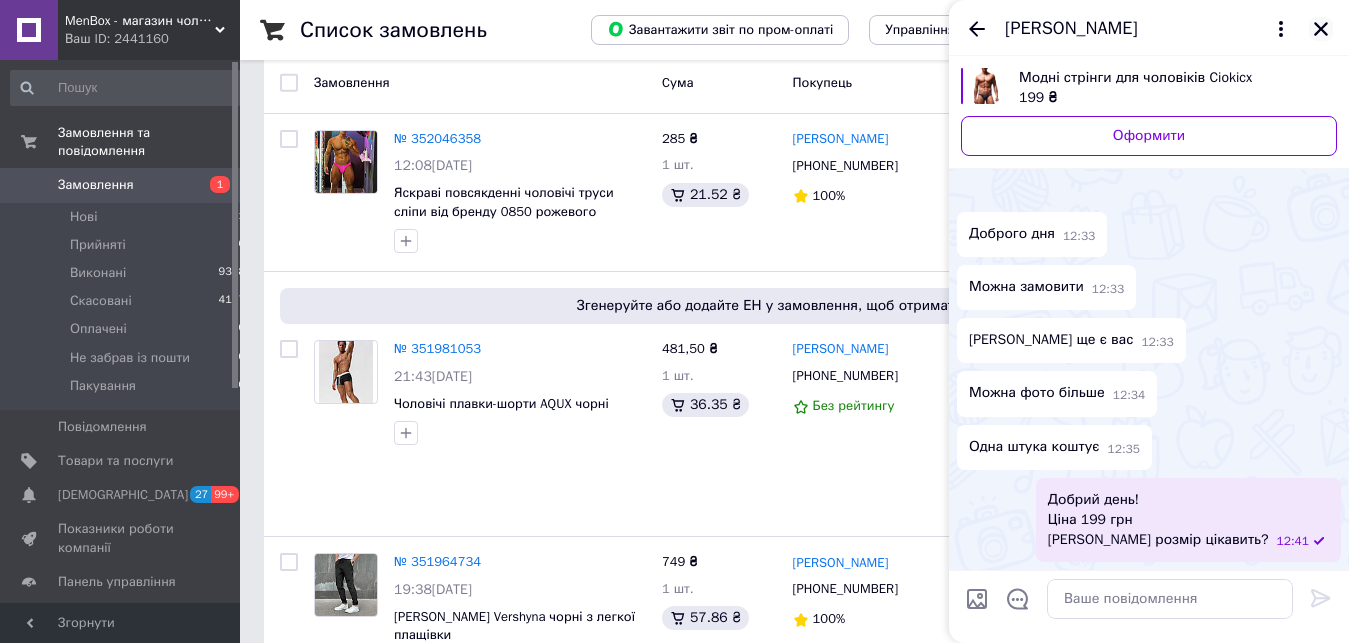click 